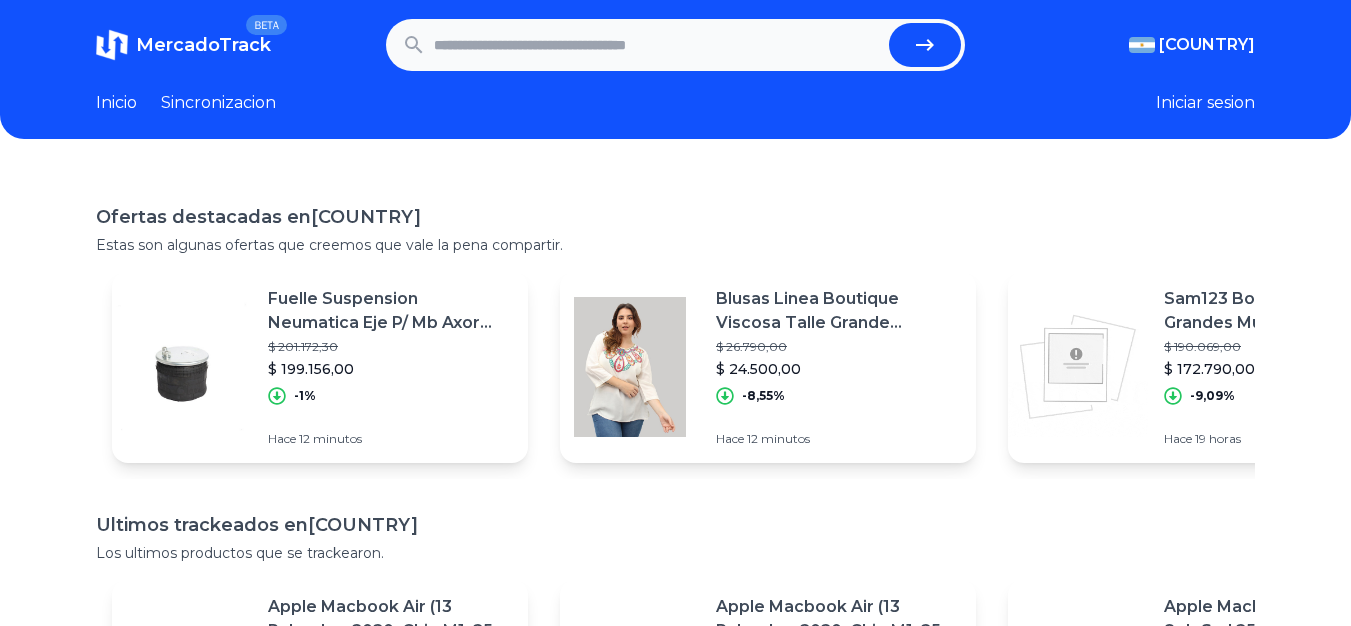 scroll, scrollTop: 0, scrollLeft: 0, axis: both 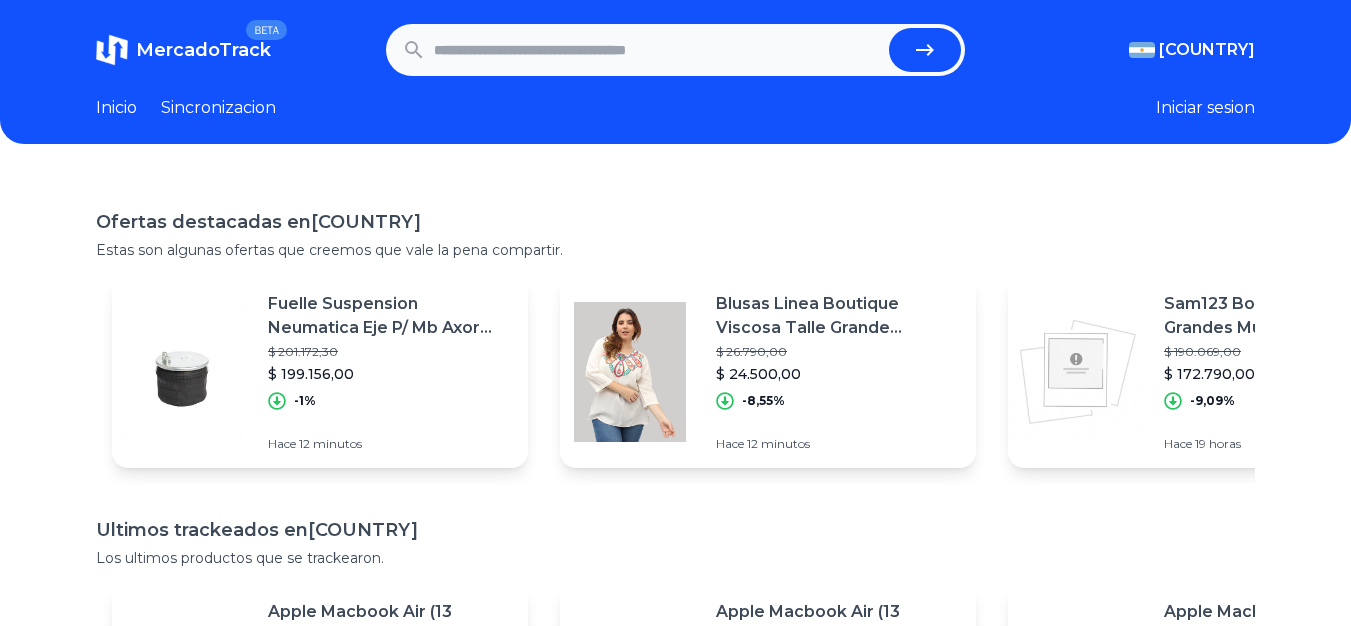 click at bounding box center [658, 50] 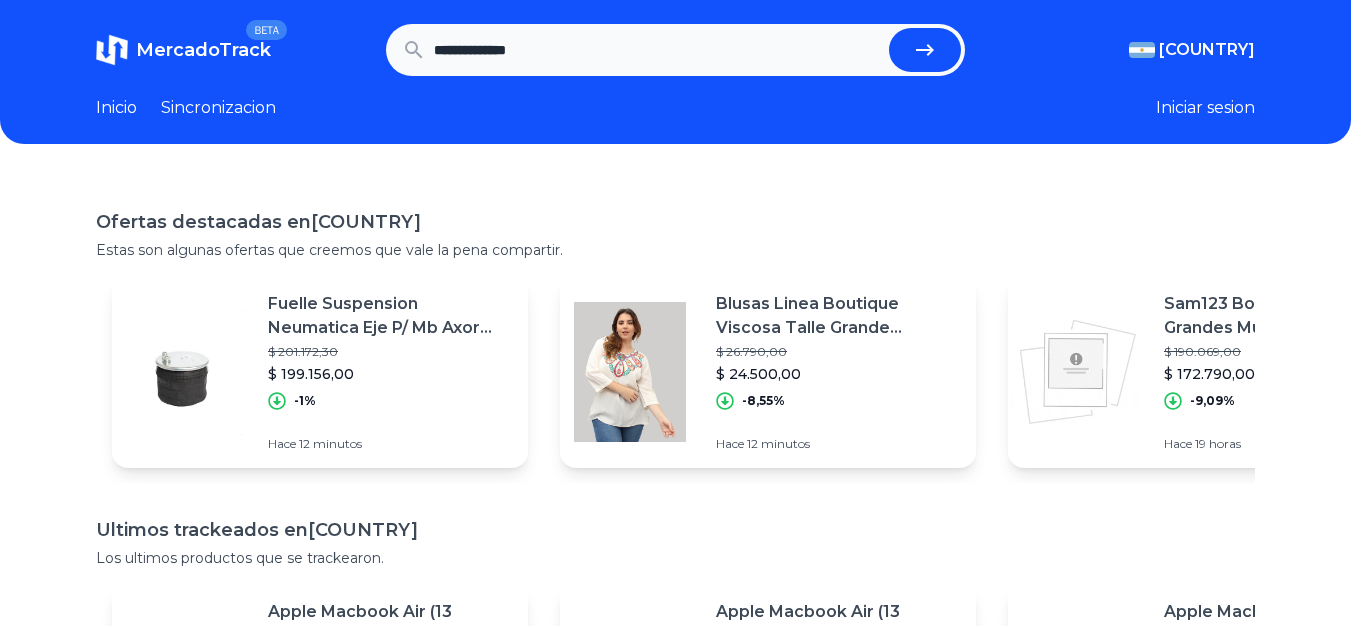 type on "**********" 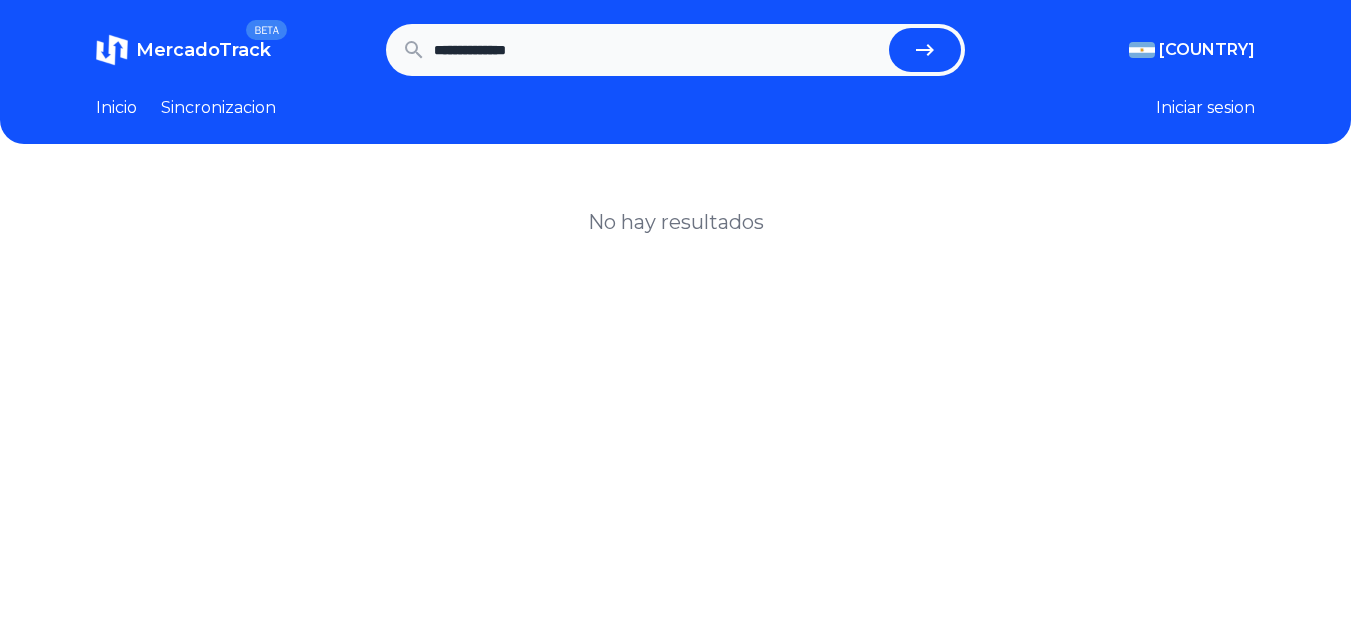 scroll, scrollTop: 0, scrollLeft: 0, axis: both 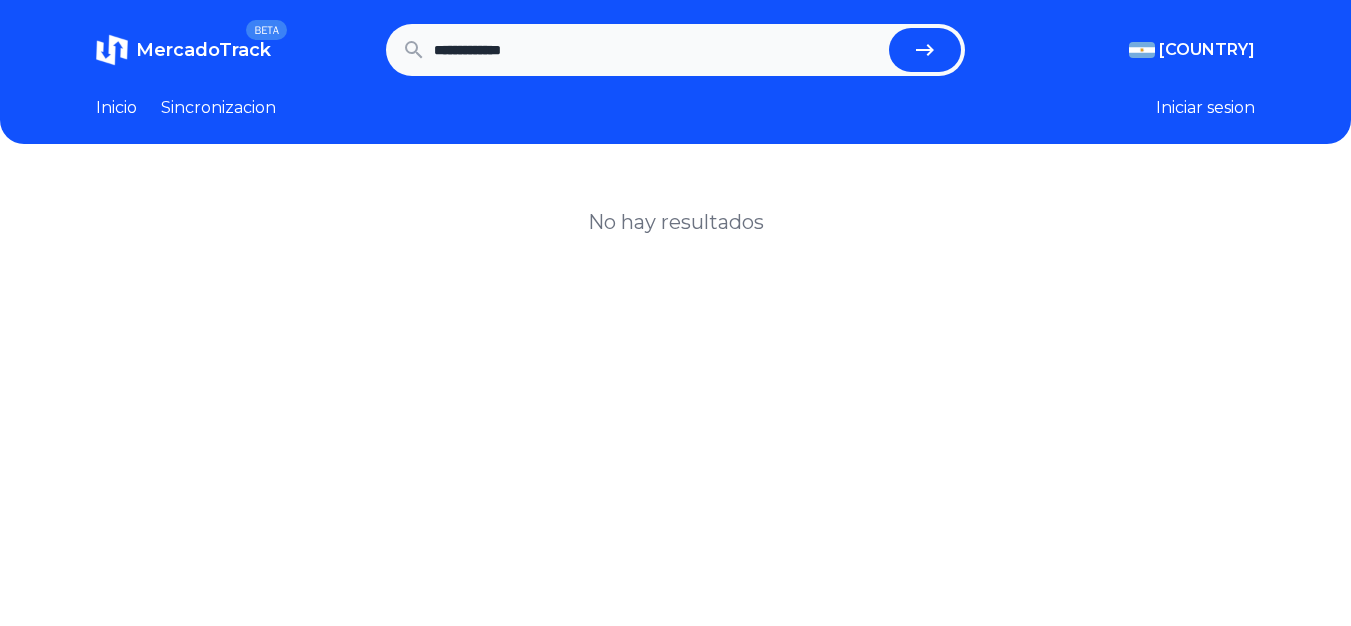 type on "**********" 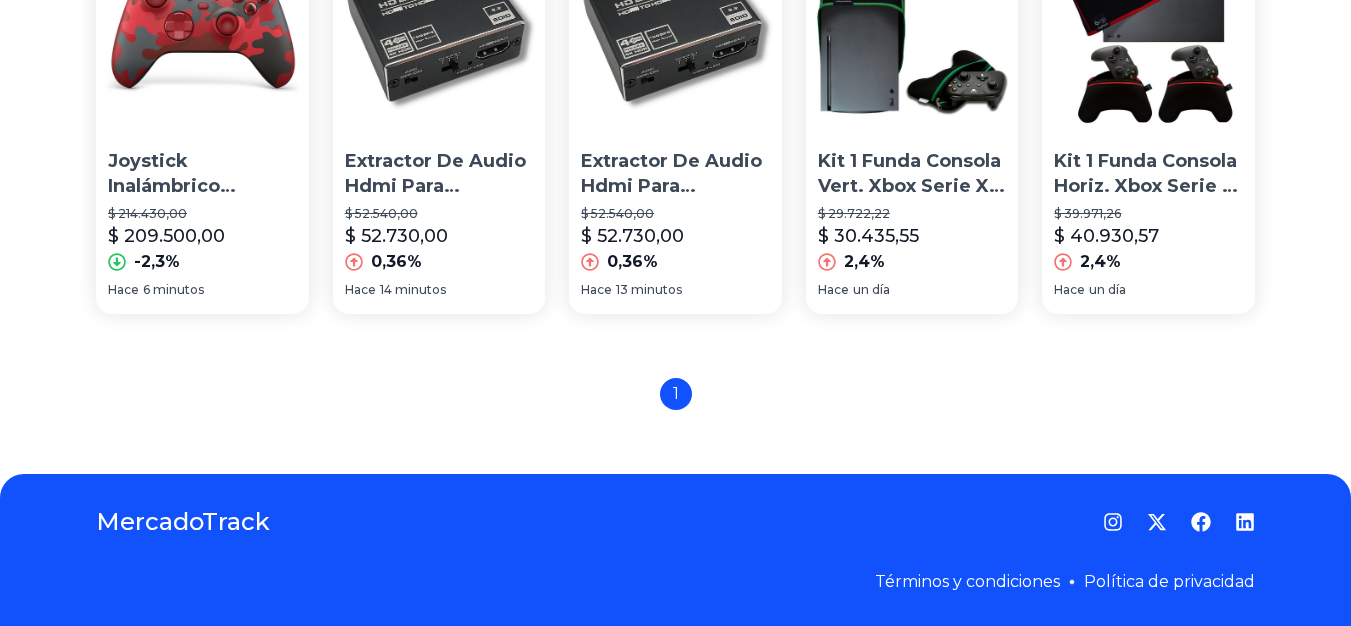 scroll, scrollTop: 1554, scrollLeft: 0, axis: vertical 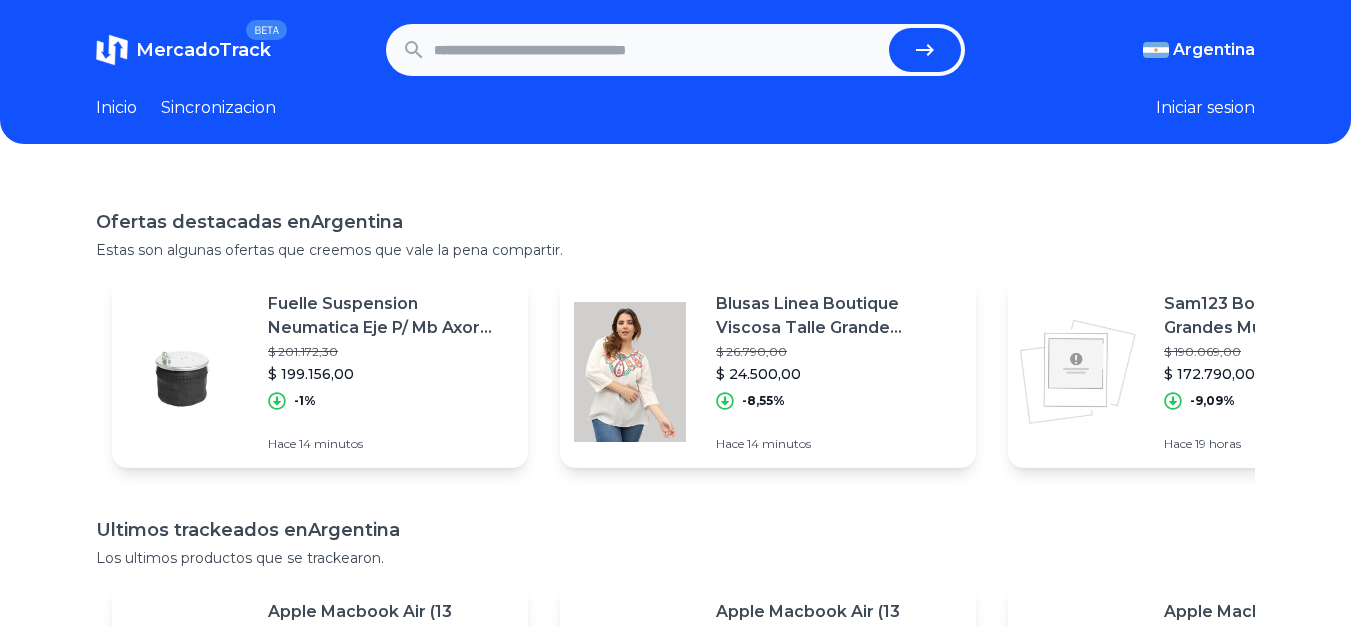 click at bounding box center (658, 50) 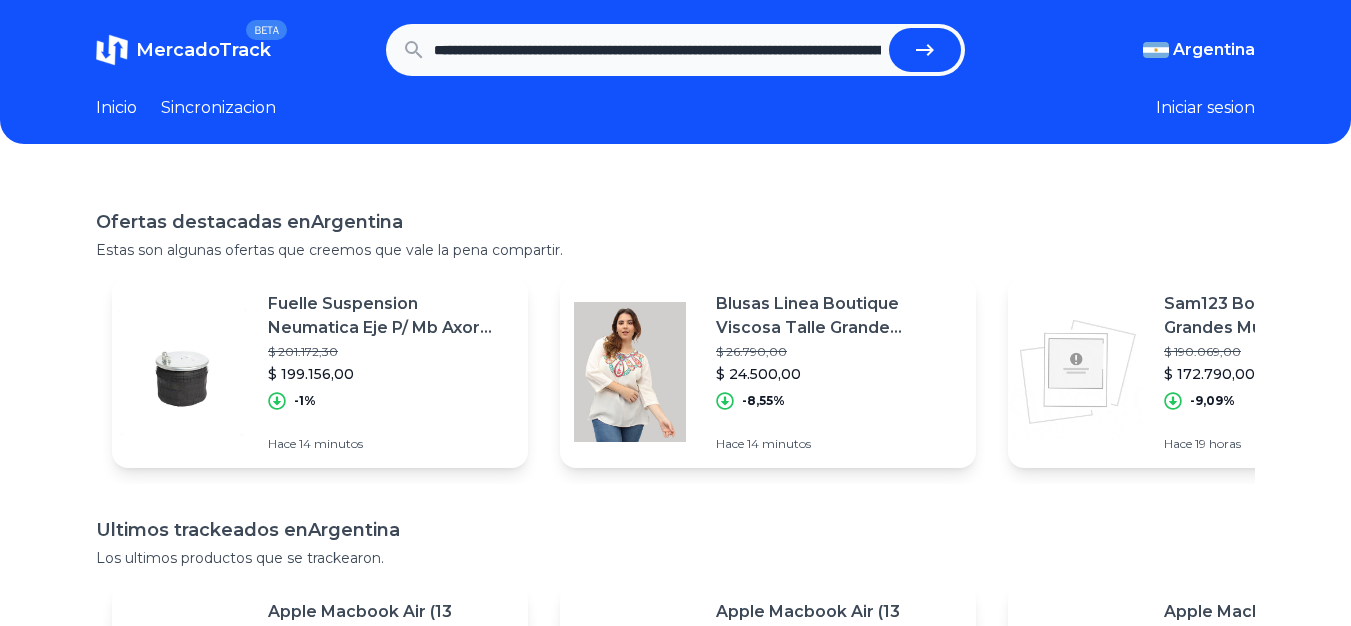 scroll, scrollTop: 0, scrollLeft: 3733, axis: horizontal 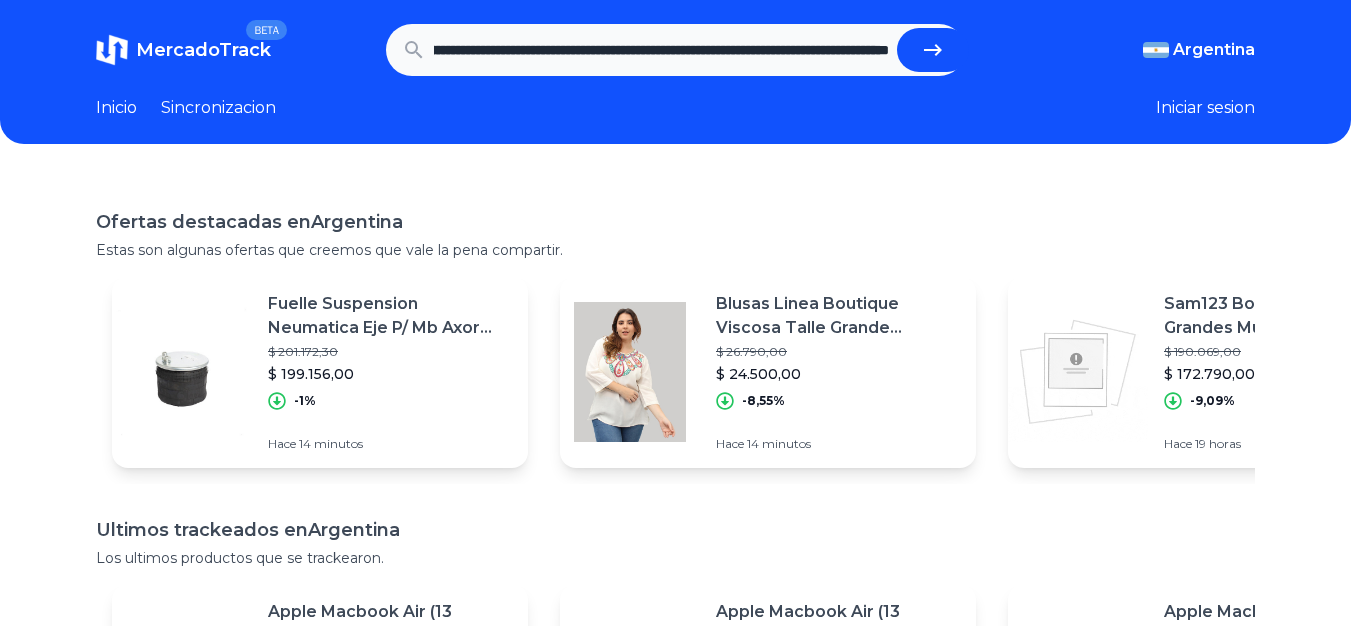 click at bounding box center (933, 50) 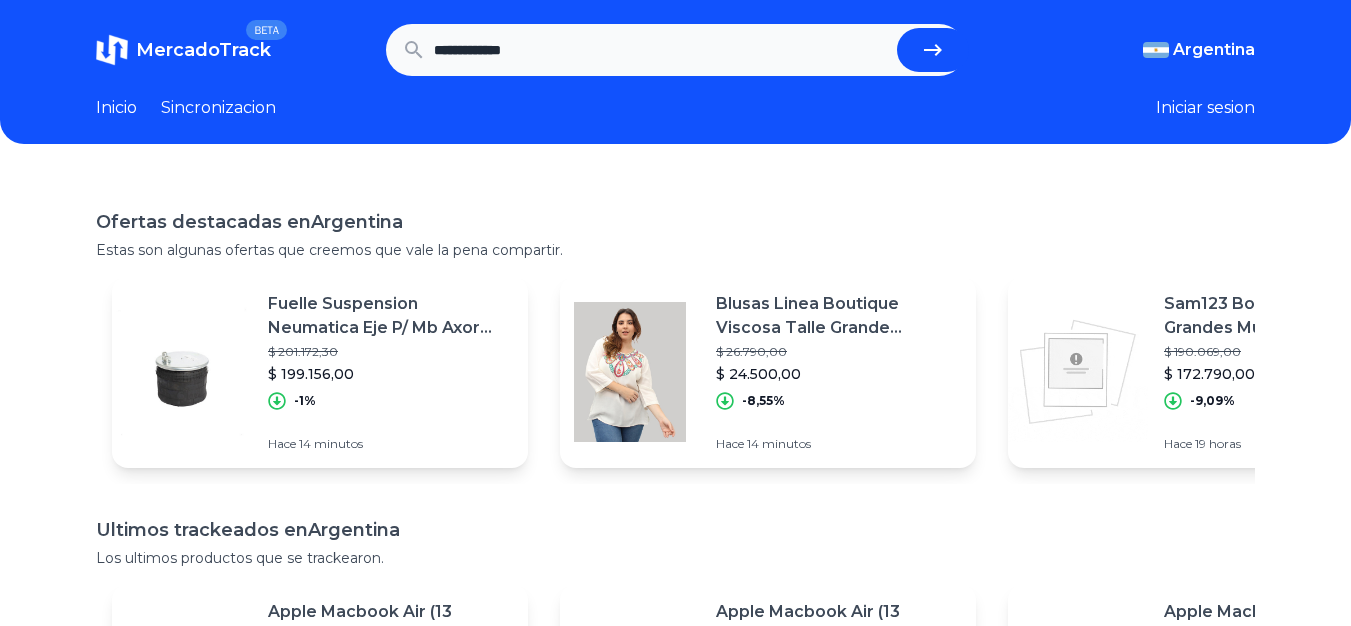 scroll, scrollTop: 0, scrollLeft: 0, axis: both 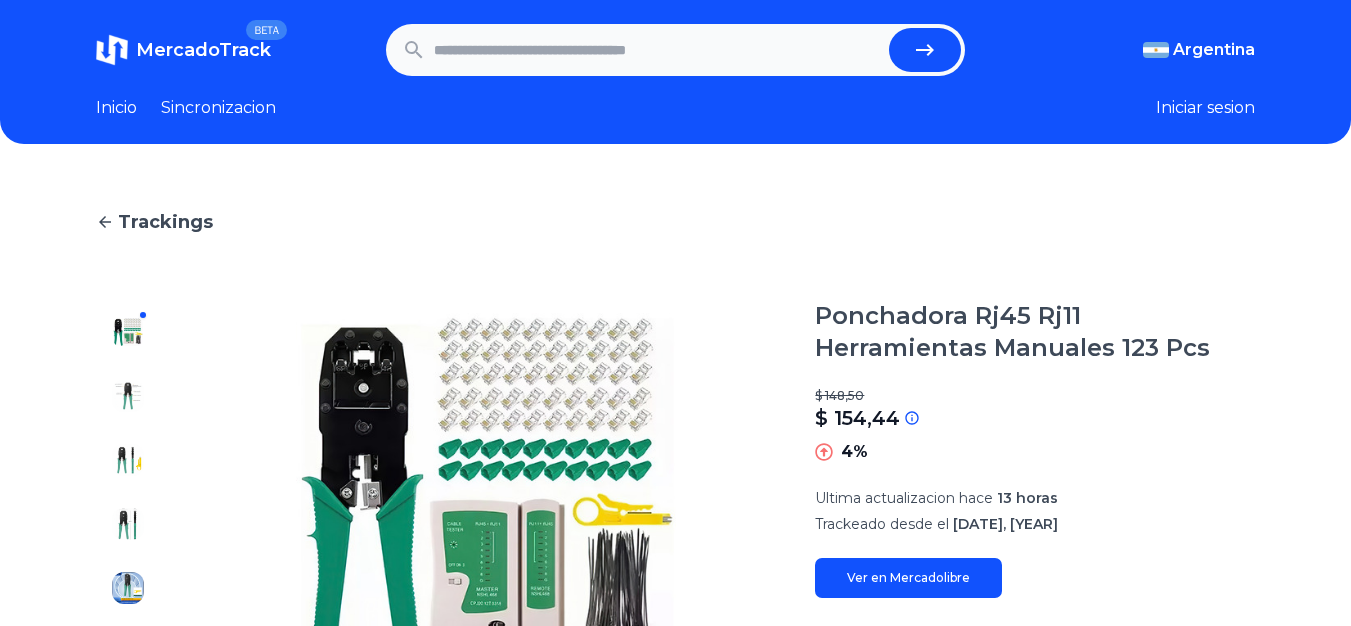 click at bounding box center [658, 50] 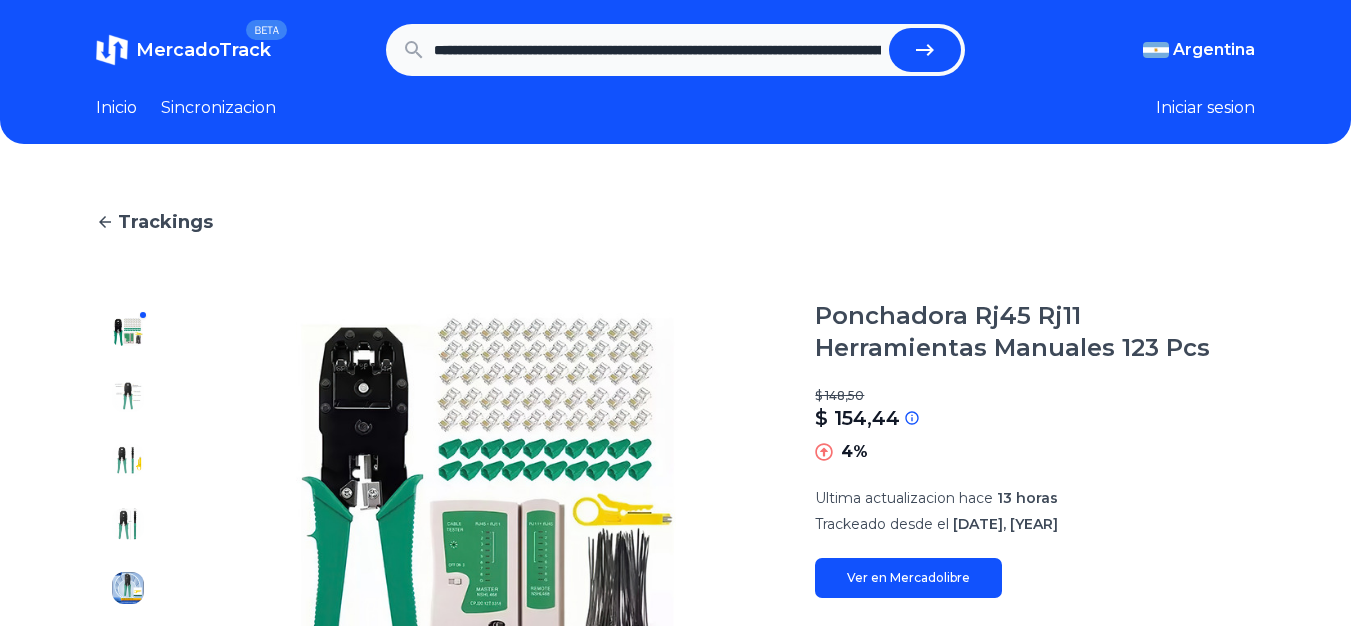 scroll, scrollTop: 0, scrollLeft: 1705, axis: horizontal 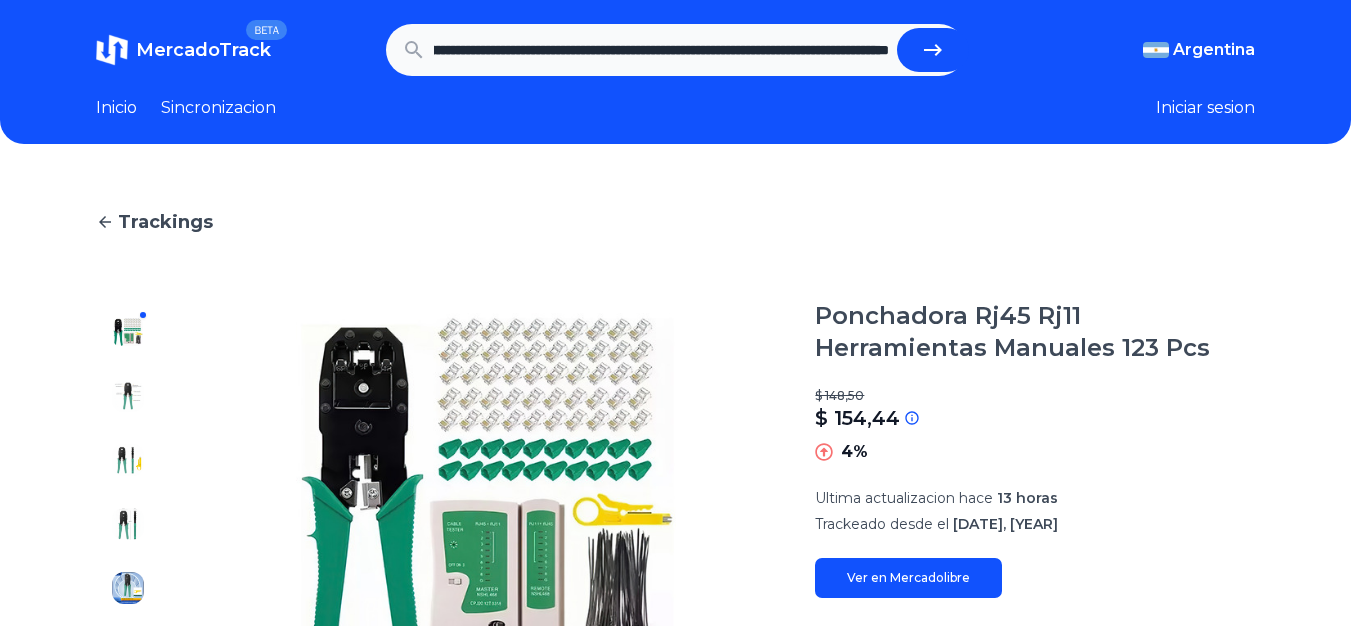 click at bounding box center (933, 50) 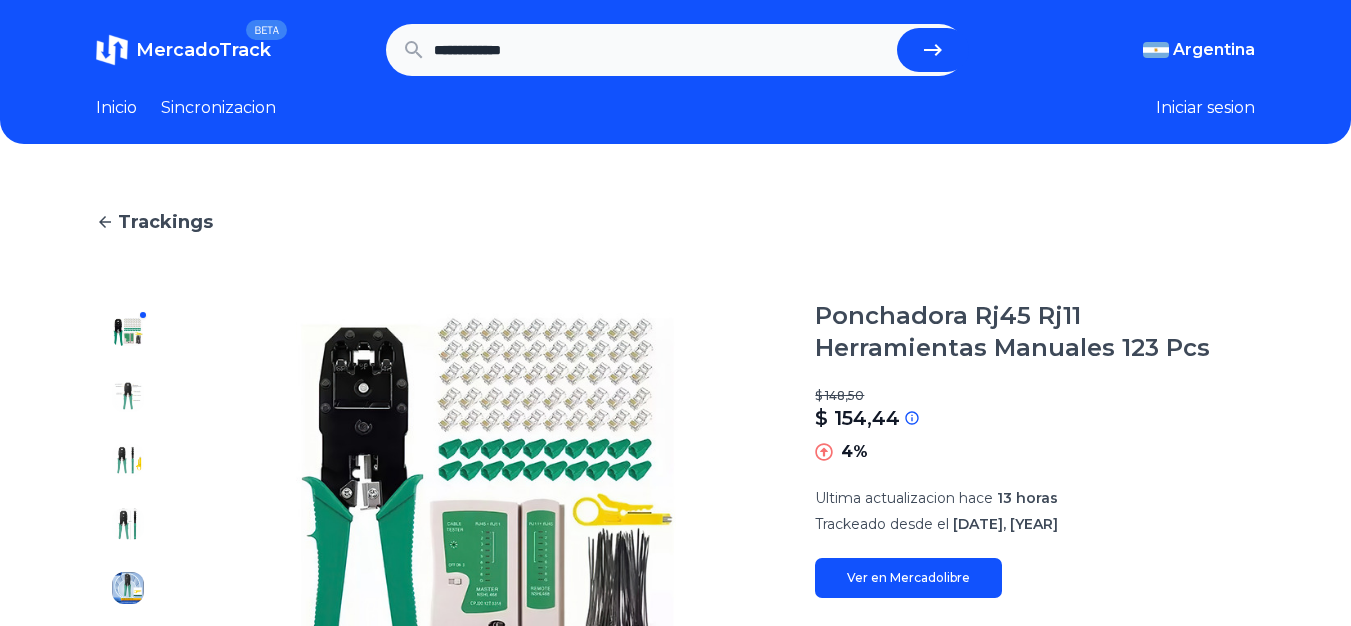 scroll, scrollTop: 0, scrollLeft: 0, axis: both 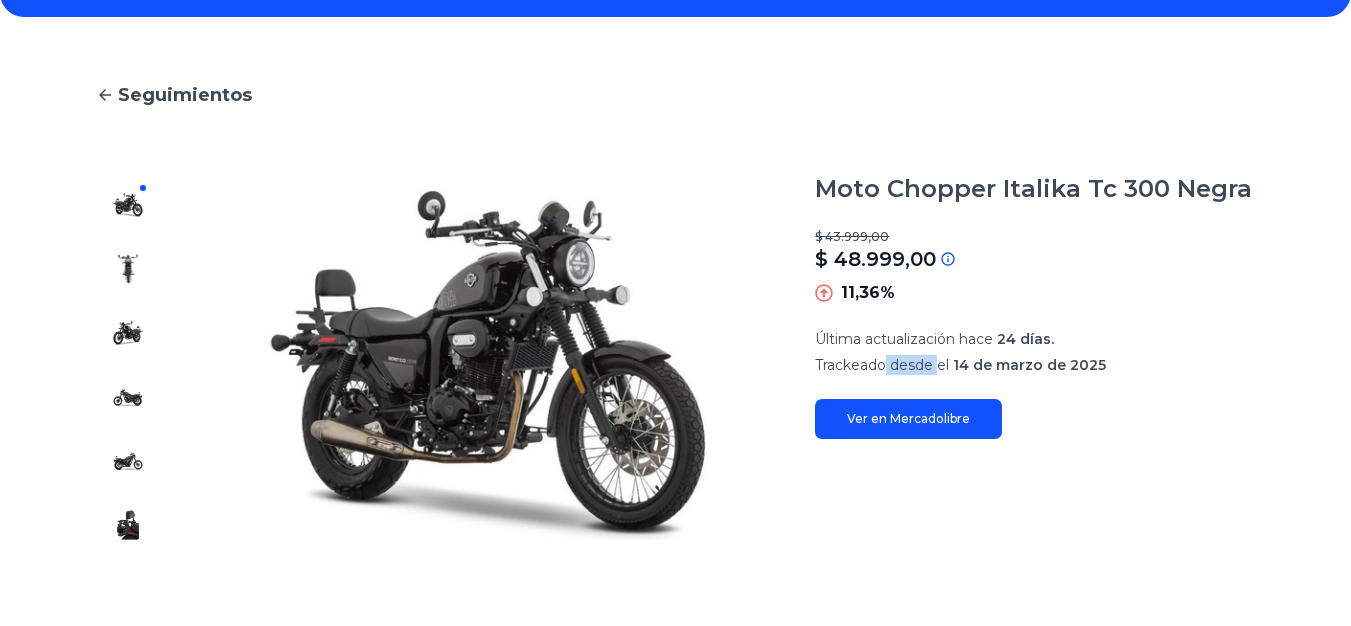 drag, startPoint x: 894, startPoint y: 371, endPoint x: 946, endPoint y: 371, distance: 52 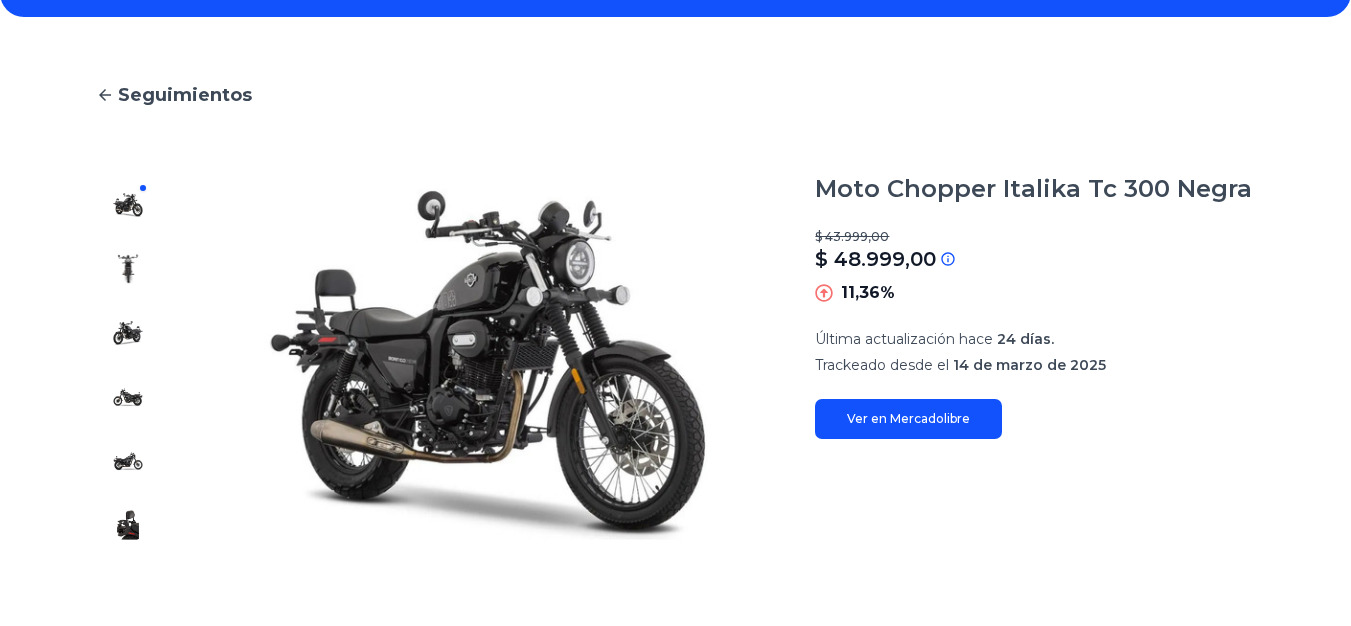 click on "Moto Chopper Italika Tc 300 Negra $ 43.999,00 $ 48.999,00 Si el precio no coincide con el precio actual de MercadoLibre, se debe a una de las siguientes razones: El seguimiento todavia no fue actualizado en nuestro servidor y se actualizará en las próximas horas La API de MercadoLibre esta fallando o no devuelve el precio correcto 11,36% Última actualización hace    24 días. Trackeado desde el    14 de marzo de 2025 Ver en Mercadolibre" at bounding box center (1035, 306) 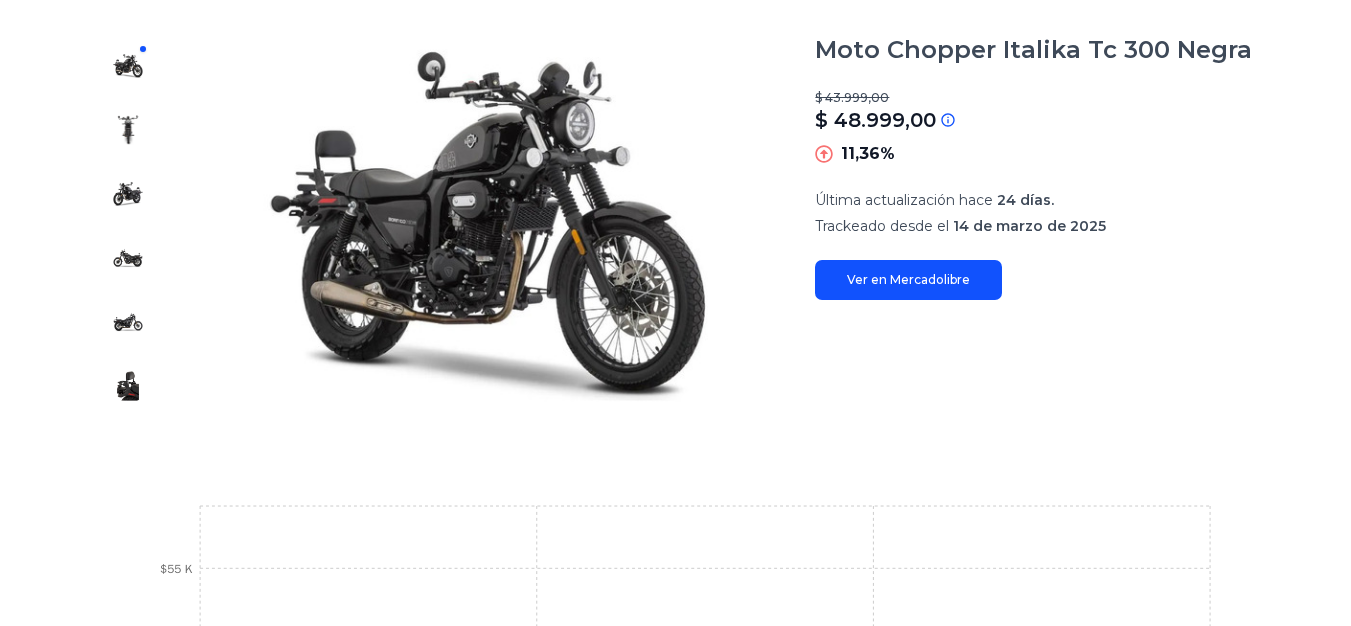 scroll, scrollTop: 244, scrollLeft: 0, axis: vertical 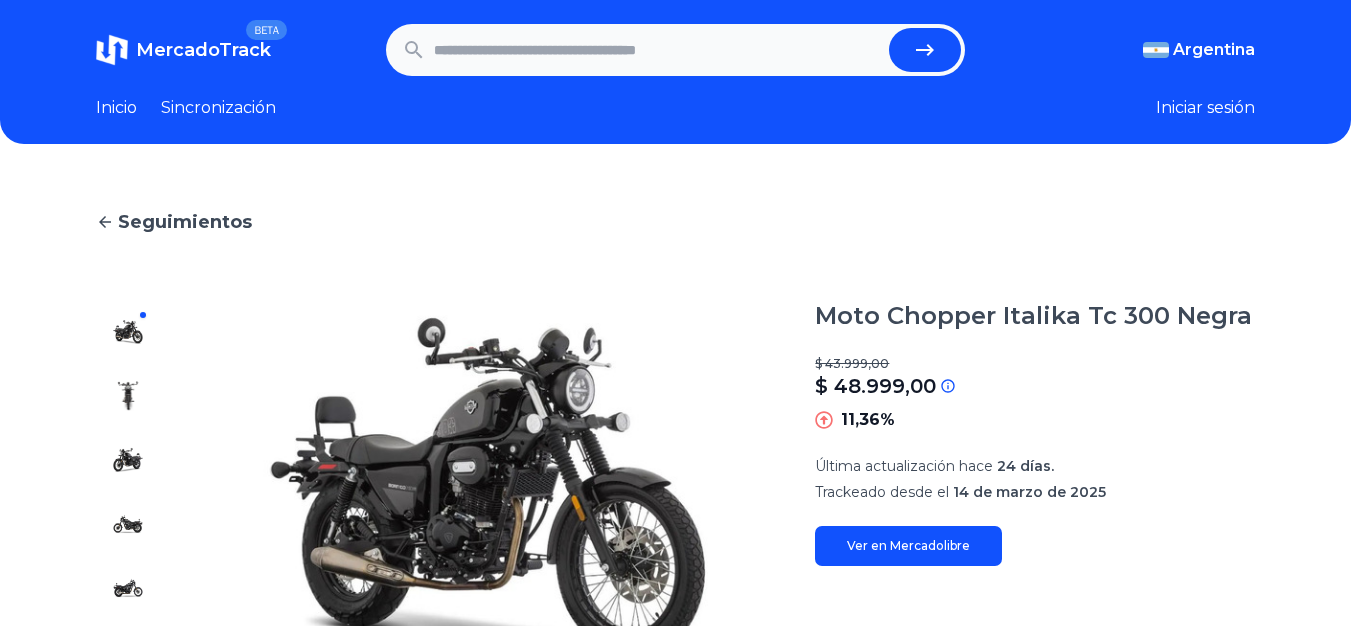 click at bounding box center (658, 50) 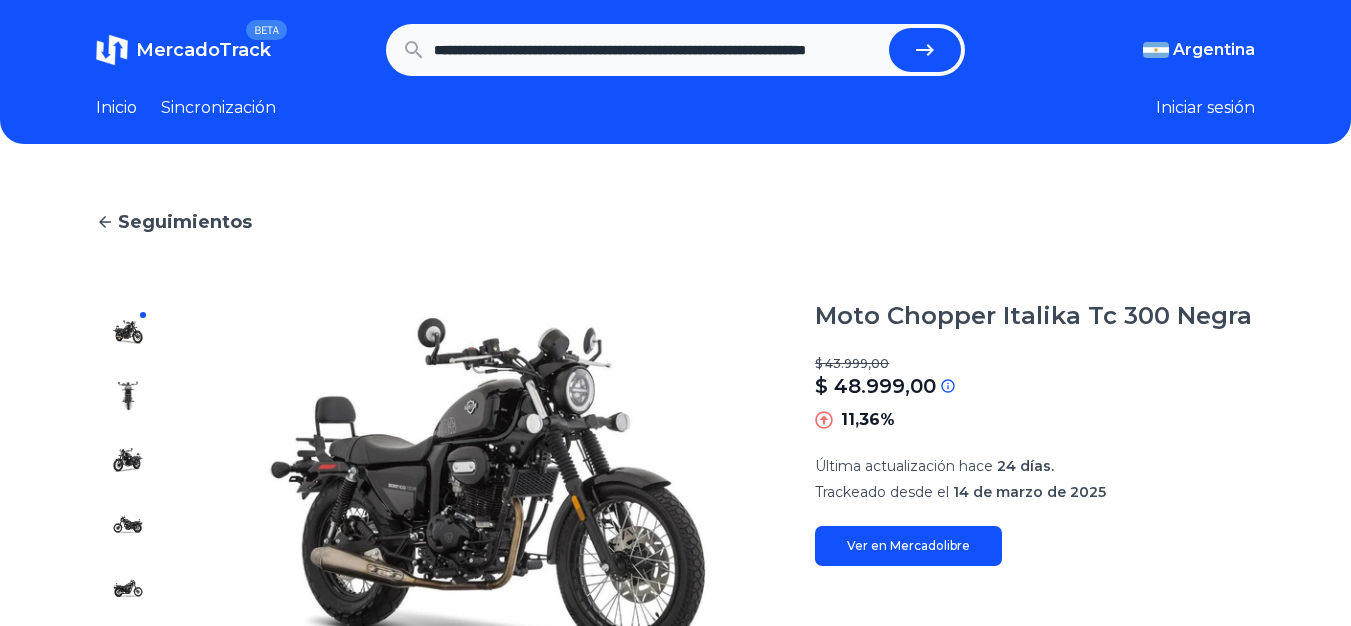 scroll, scrollTop: 0, scrollLeft: 111, axis: horizontal 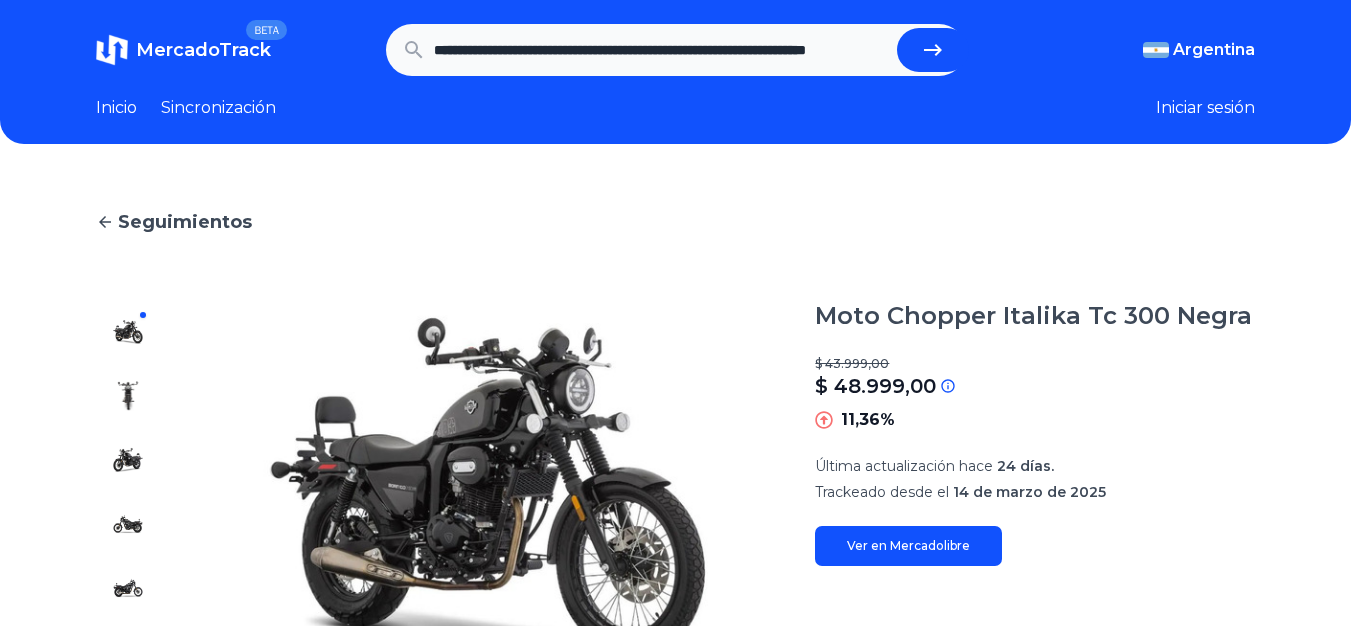 type on "**********" 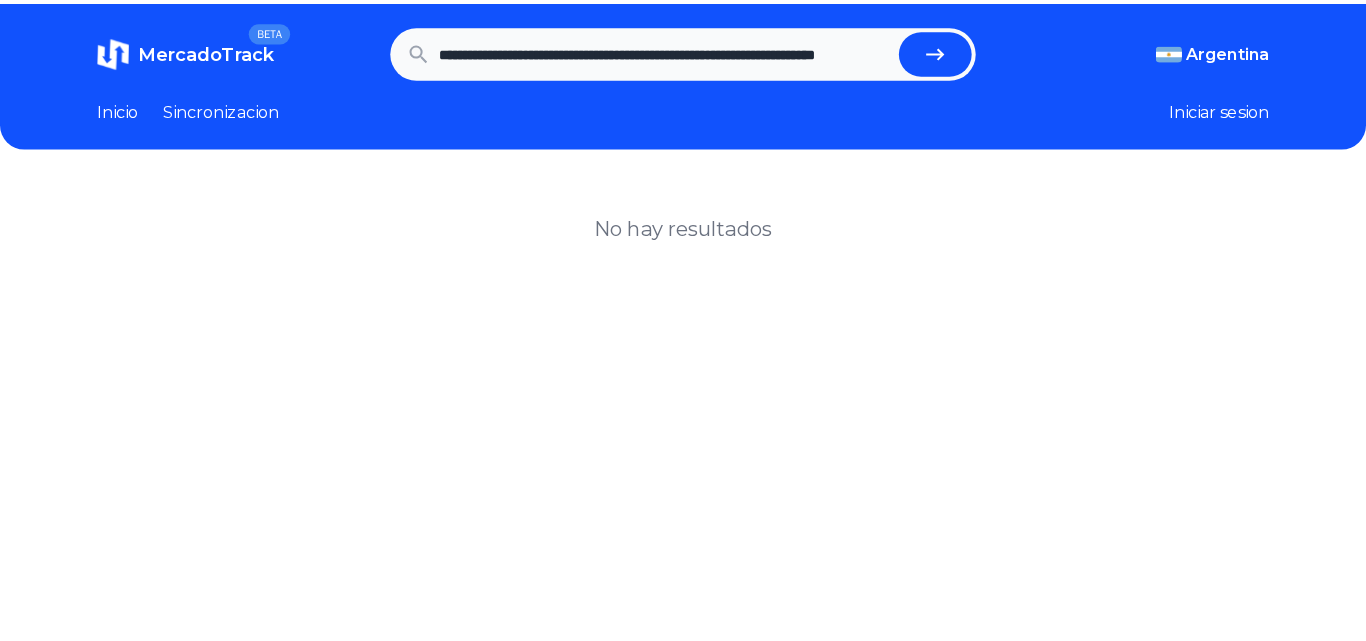 scroll, scrollTop: 0, scrollLeft: 0, axis: both 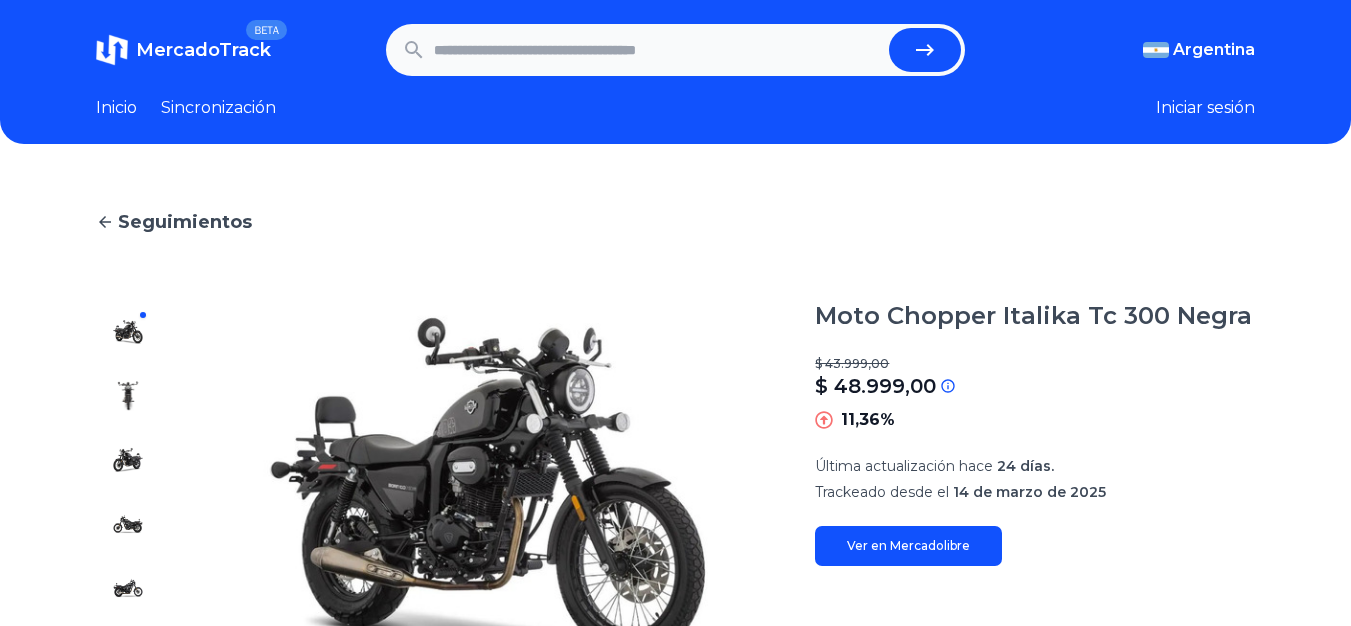 click on "11,36%" at bounding box center (1035, 420) 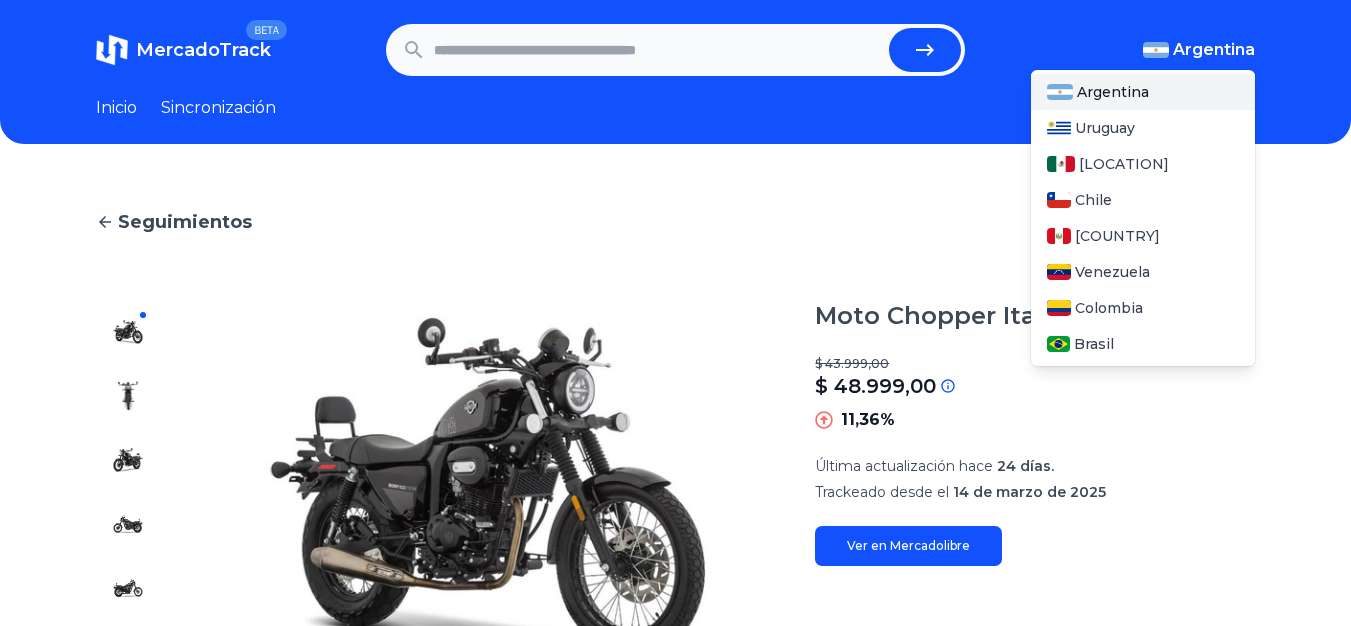 click on "Argentina" at bounding box center (1214, 49) 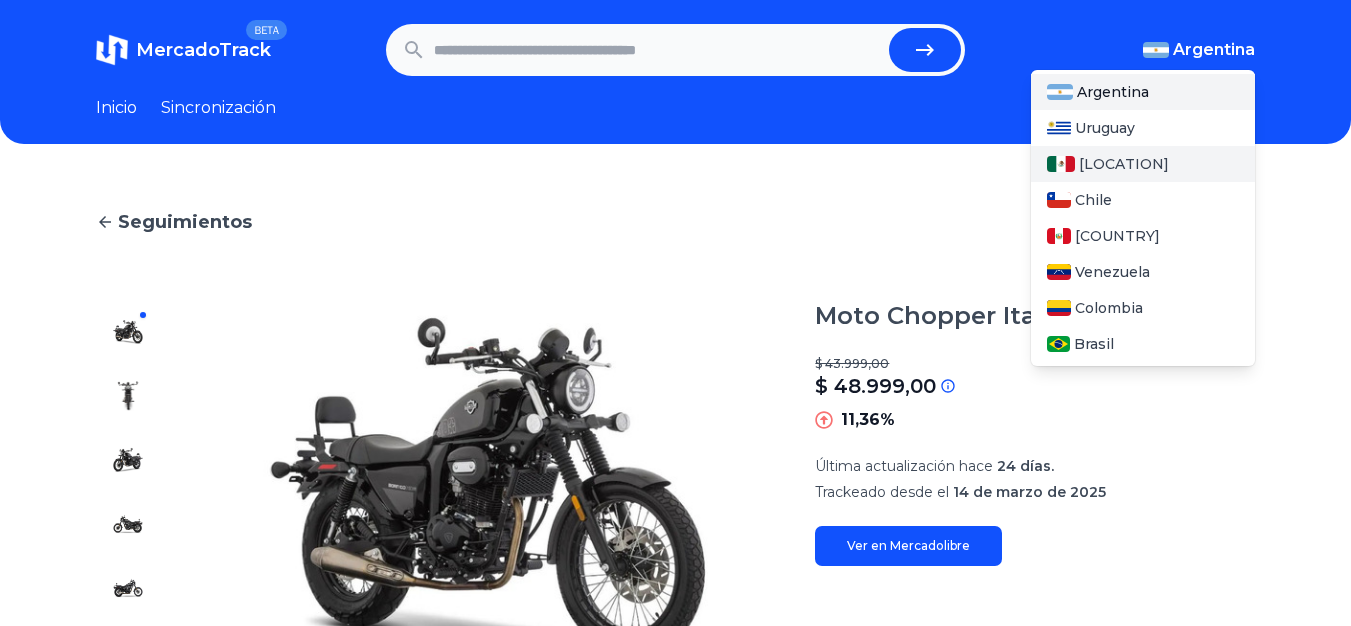 click on "México" at bounding box center [1143, 164] 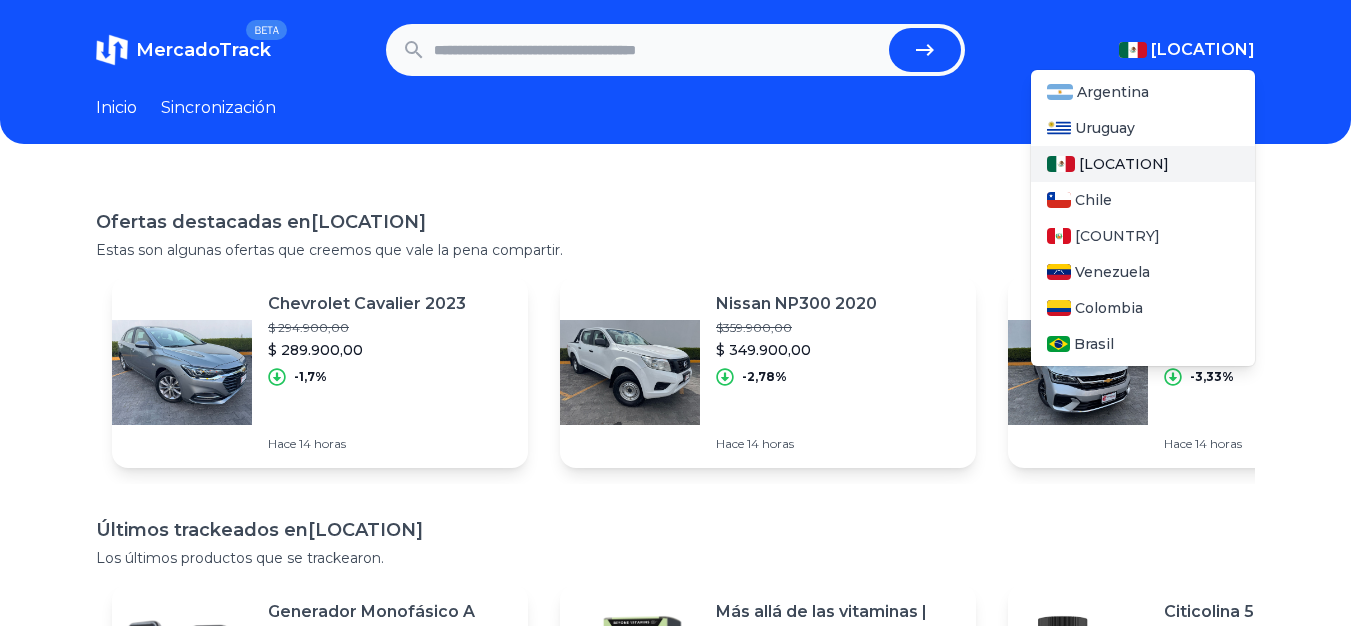 click on "México" at bounding box center (1143, 164) 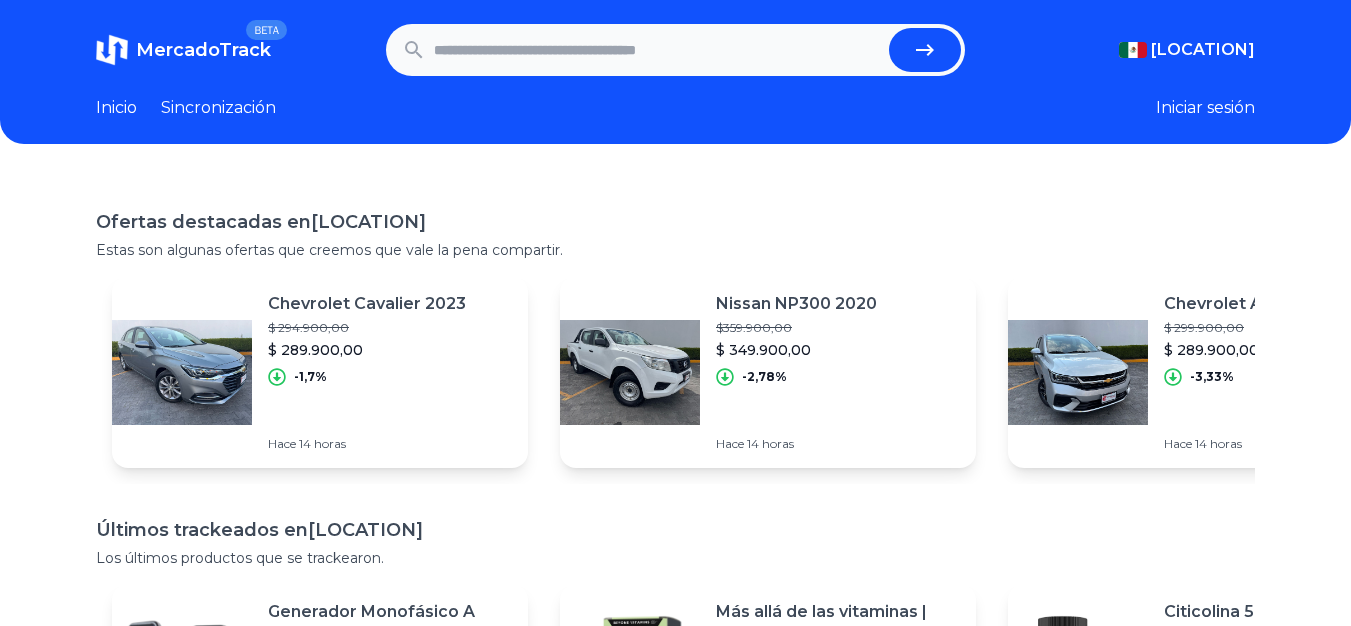 click on "Ofertas destacadas en  México Estas son algunas ofertas que creemos que vale la pena compartir. Chevrolet Cavalier 2023 $ 294.900,00 $ 289.900,00 -1,7% Hace    14 horas Nissan NP300 2020 $359.900,00 $ 349.900,00 -2,78% Hace    14 horas Chevrolet Aveo 2024 $ 299.900,00 $ 289.900,00 -3,33% Hace    14 horas Mitsubishi L200 GLX 4x4 Diésel 2022 $459.000,00 $445.000,00 -3,05% Hace    14 horas Smart Tv Pantalla 55 Pulgadas Jokben Android Tv 4k Hdr Led Jokben55-bt1 $ 10.000,00 $6.200,00 -38% Hace    4 meses Apagadores Y Contactos V-10 Solaris Placas Armadas, Acrílico $ 1.962,00 $545,00 -72,22% Hace    4 meses Audífonos Inalámbricos Over Ear Sonos Ace Cancelación Activa $ 9.499,00 $7.499,31 -21,05% Hace    13 horas Soldador Tig&cortad 110/220v 4en1 Tig Pulso+tig+mma+corte 20cm $ 9.928,56 $8.531,97 -14,07% Hace    15 días Radio móvil Kenwood TM271A 136-174 MHz 60 W $7.890,00 $ 6.000,00 -23,95% Hace    4 meses Chevrolet S-10 Max 2023 $ 558.000,00 $ 519.000,00 -6,99% Hace    14 horas Últimos trackeados en  Hace" at bounding box center [675, 500] 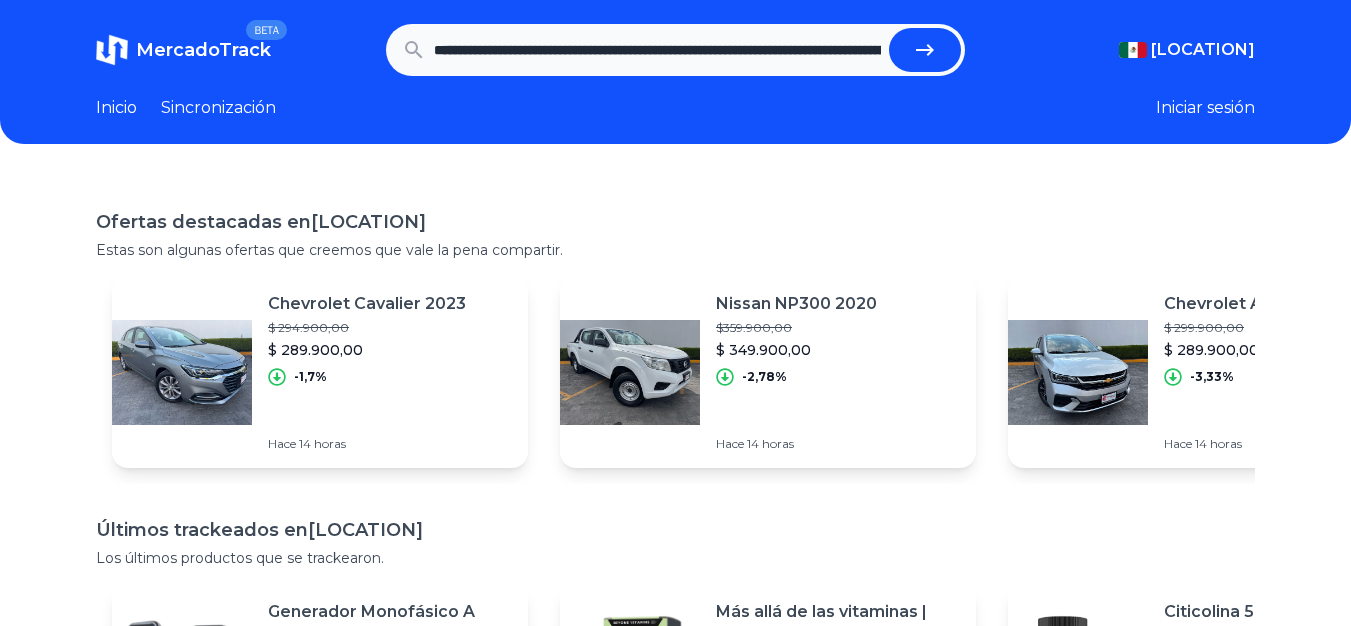 scroll, scrollTop: 0, scrollLeft: 1705, axis: horizontal 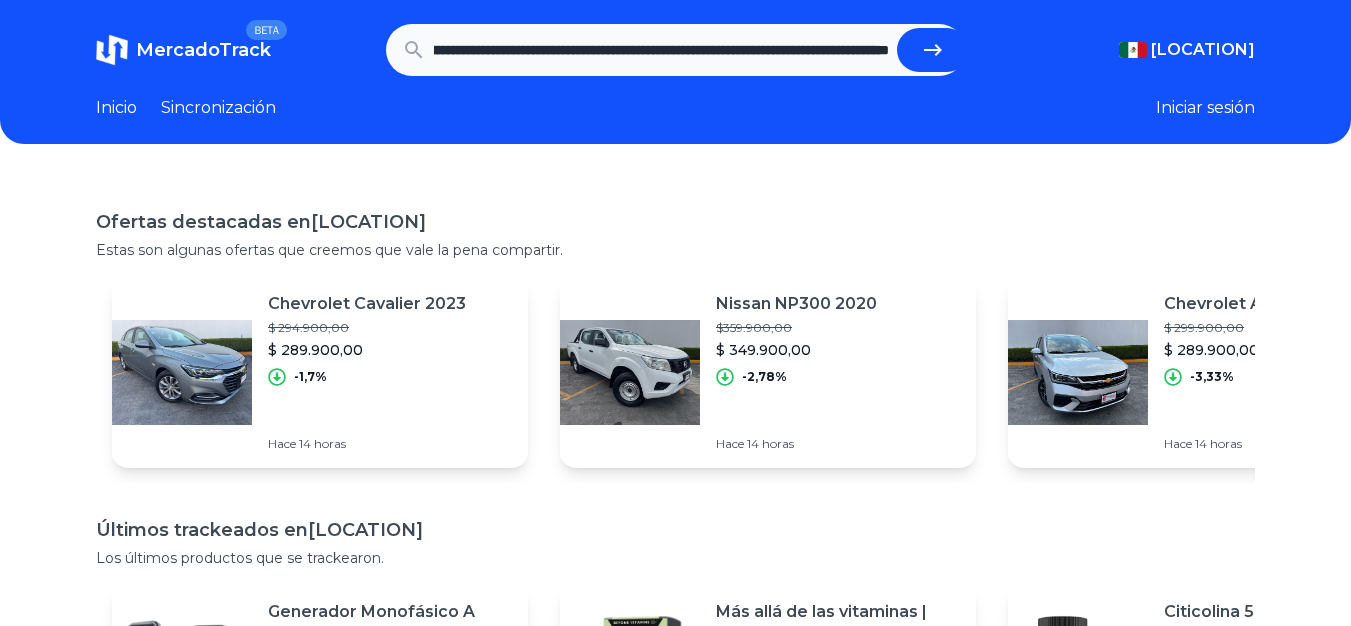 click at bounding box center [933, 50] 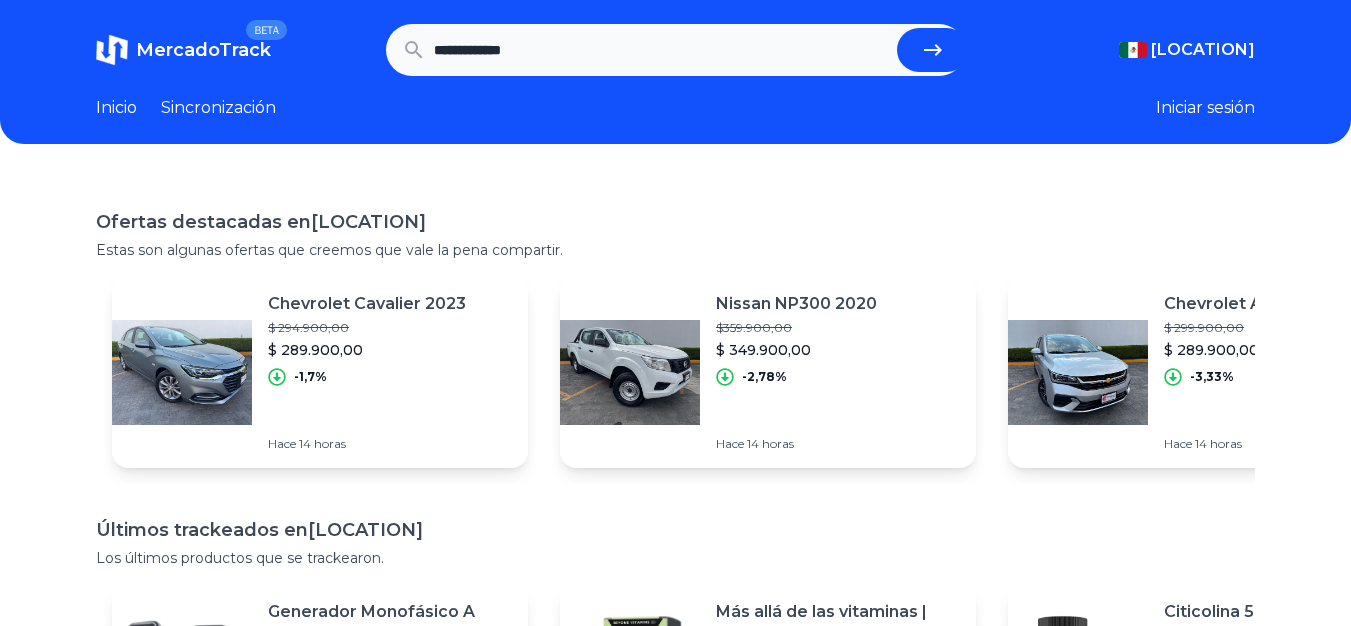 scroll, scrollTop: 0, scrollLeft: 0, axis: both 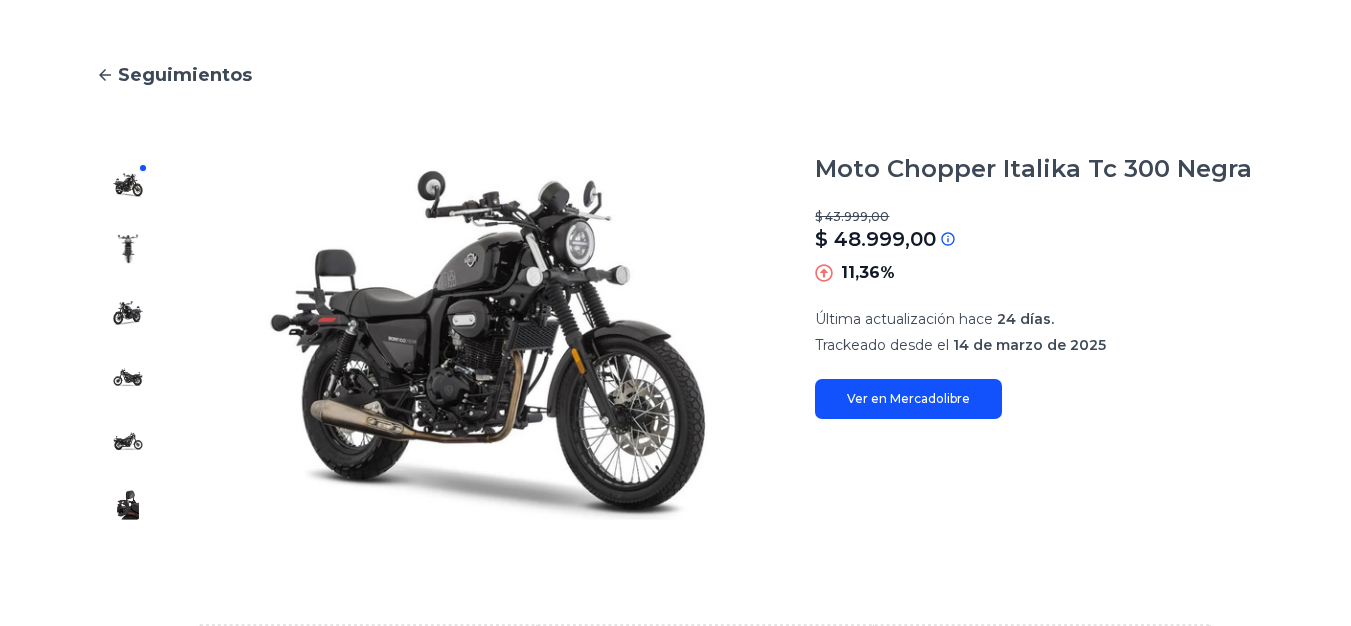 click on "Seguimientos" at bounding box center [185, 75] 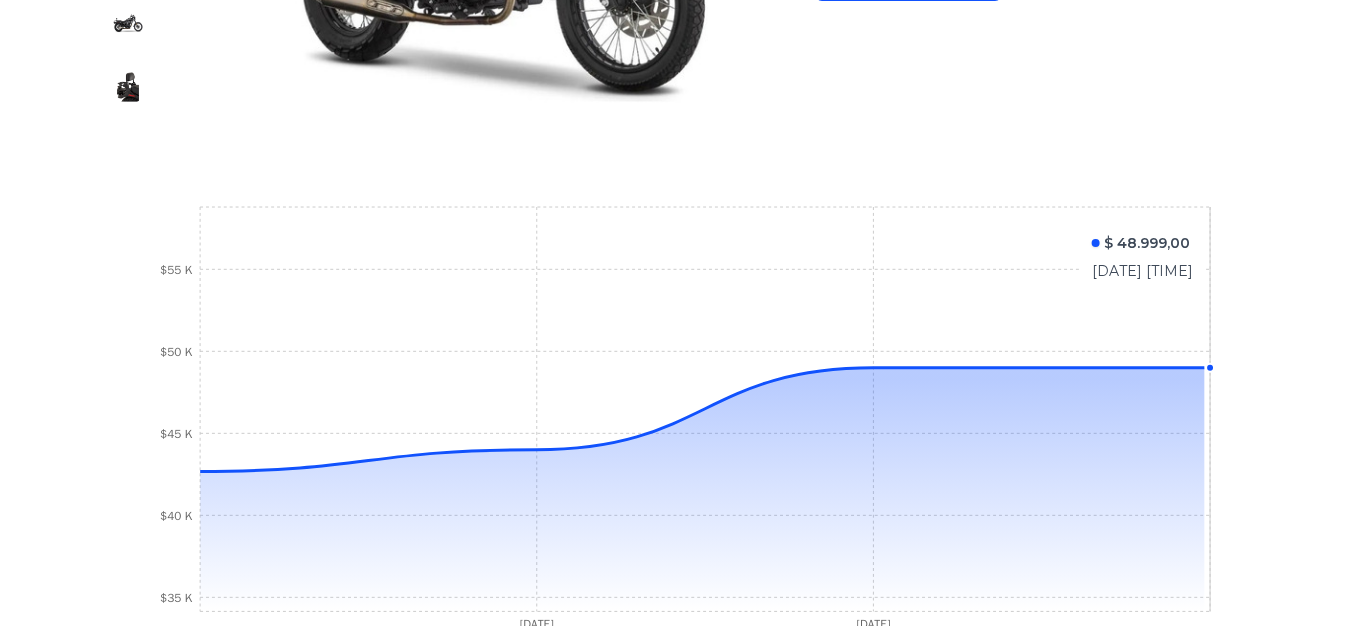 scroll, scrollTop: 844, scrollLeft: 0, axis: vertical 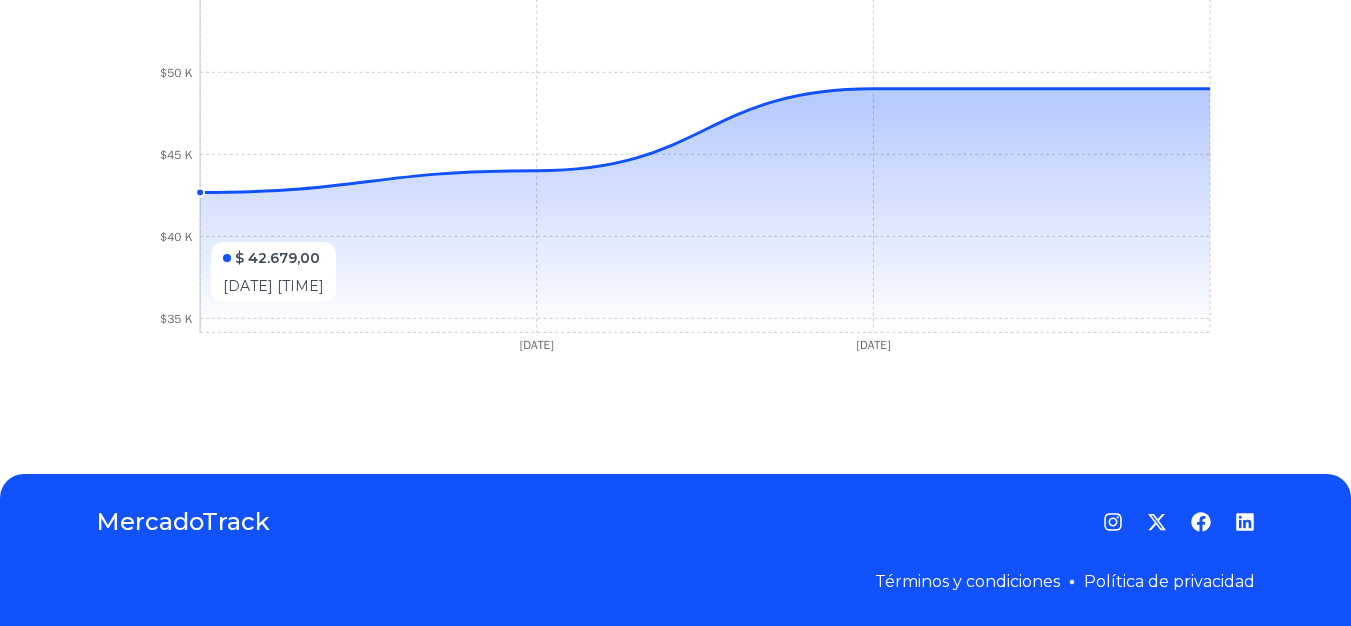 click 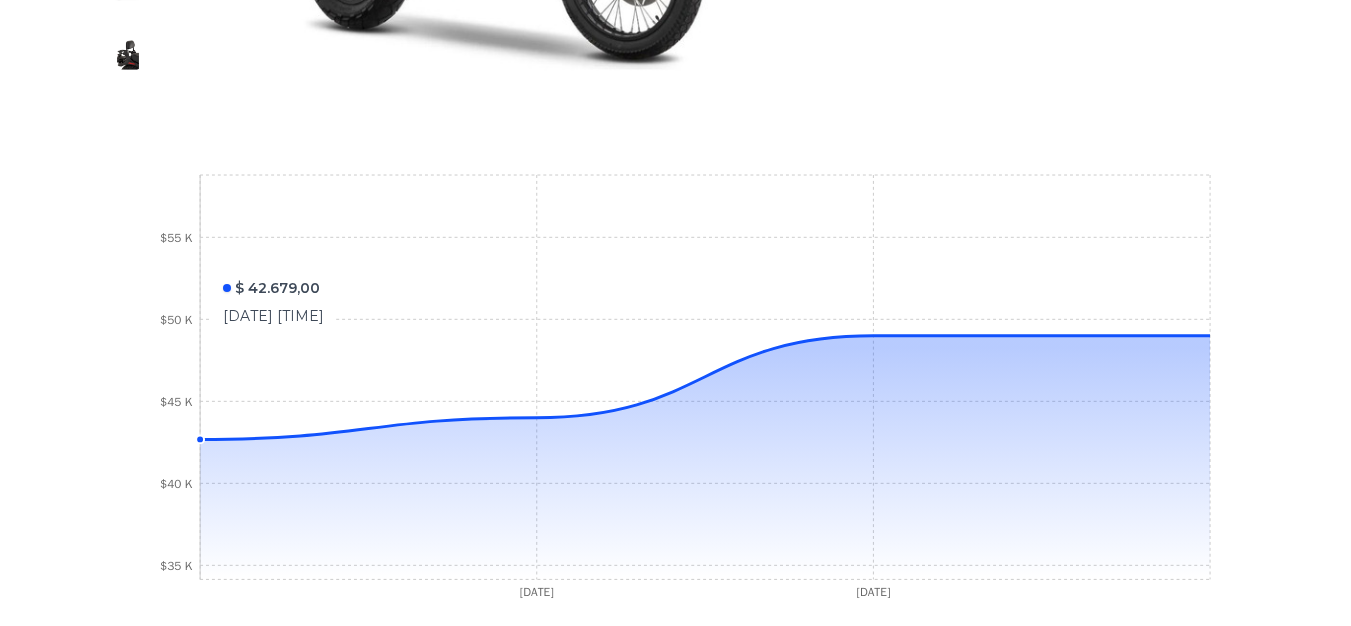 scroll, scrollTop: 644, scrollLeft: 0, axis: vertical 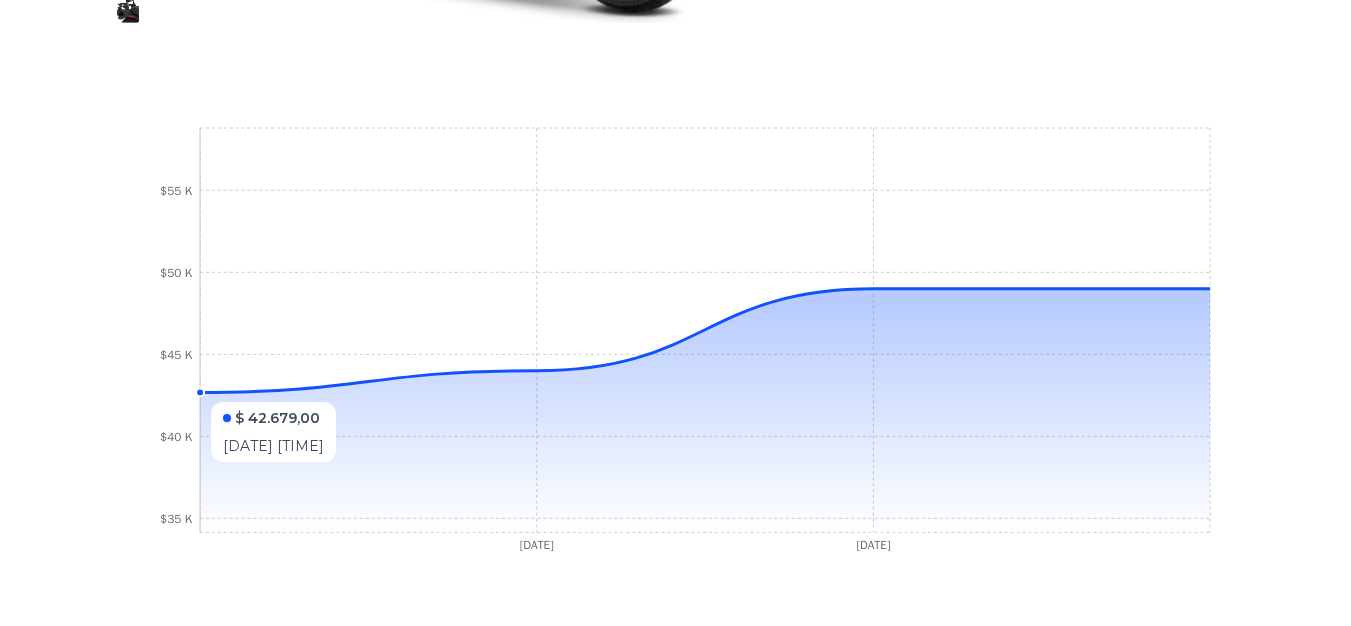 click 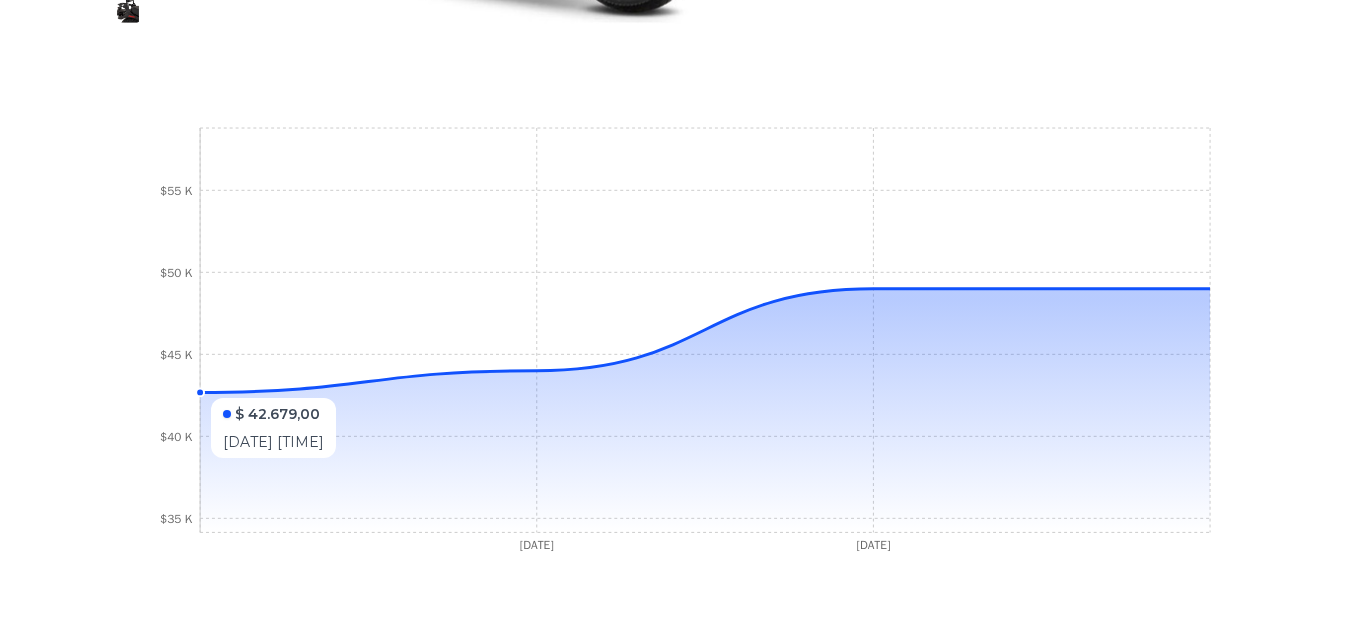 click 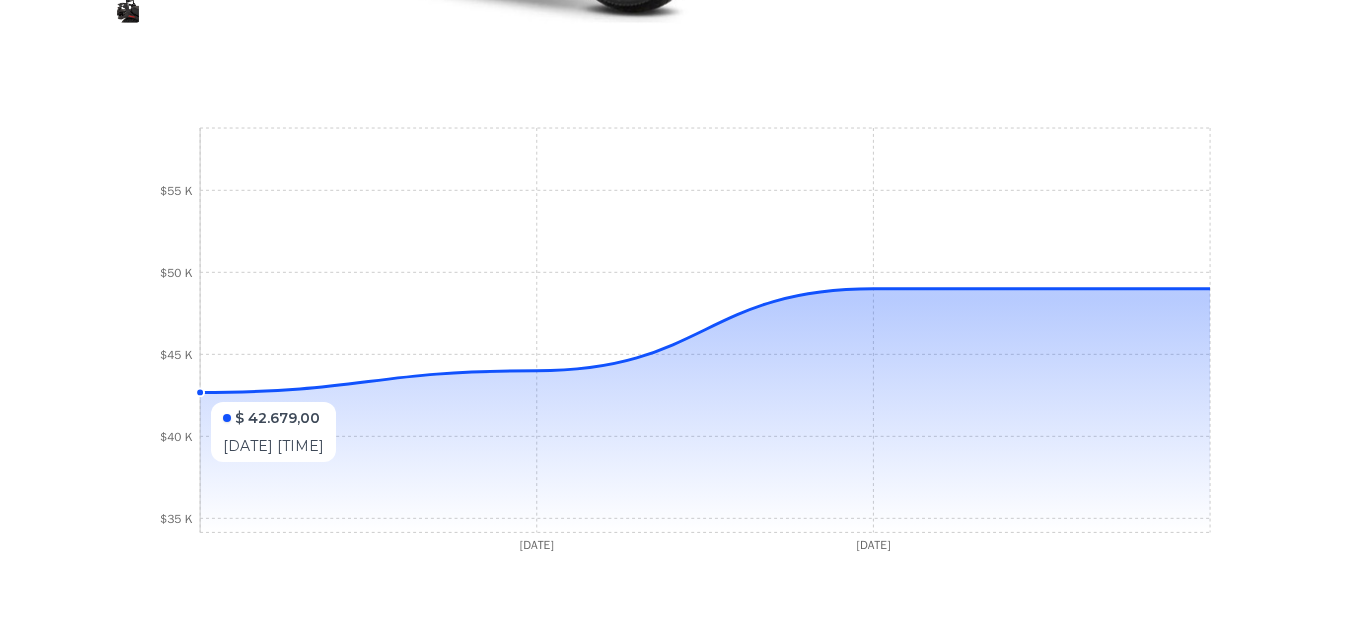 drag, startPoint x: 202, startPoint y: 393, endPoint x: 352, endPoint y: 392, distance: 150.00333 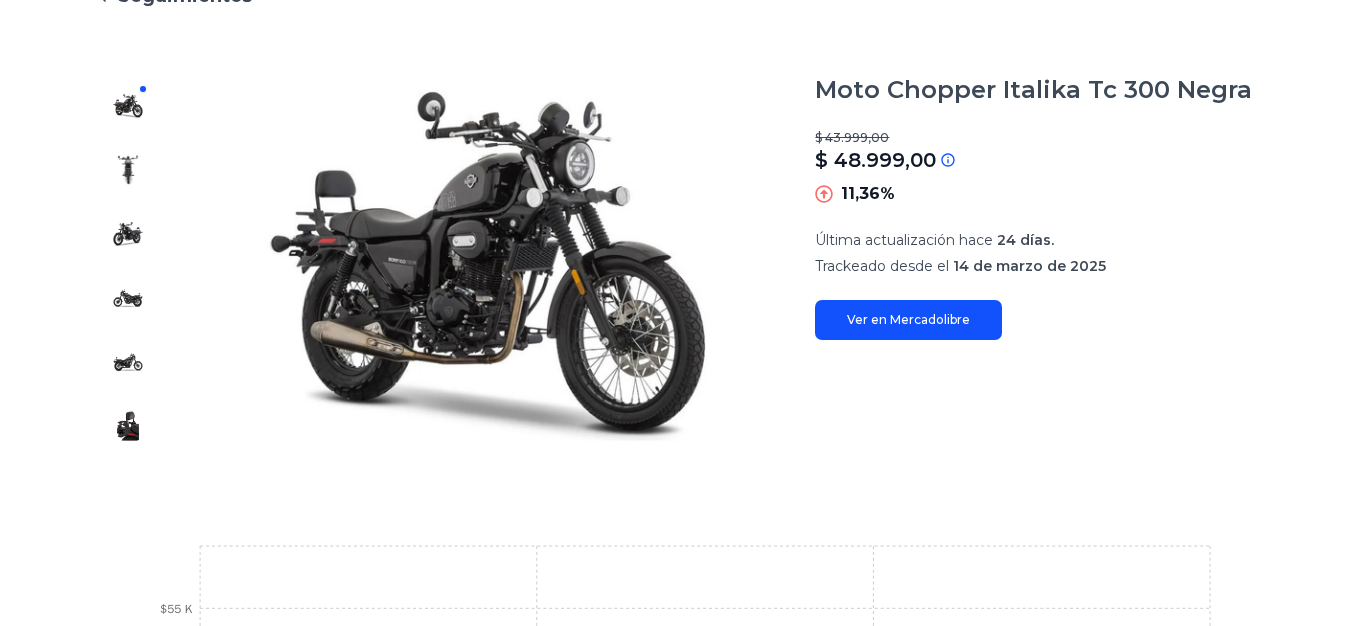 scroll, scrollTop: 0, scrollLeft: 0, axis: both 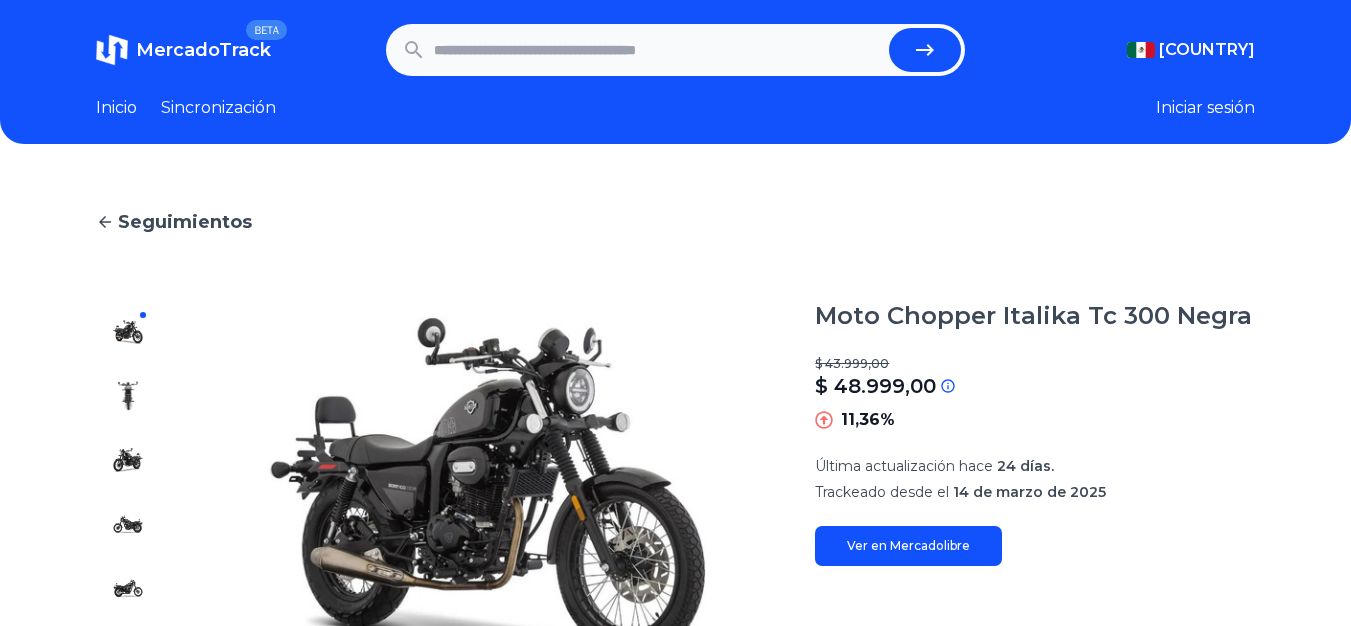 click at bounding box center [658, 50] 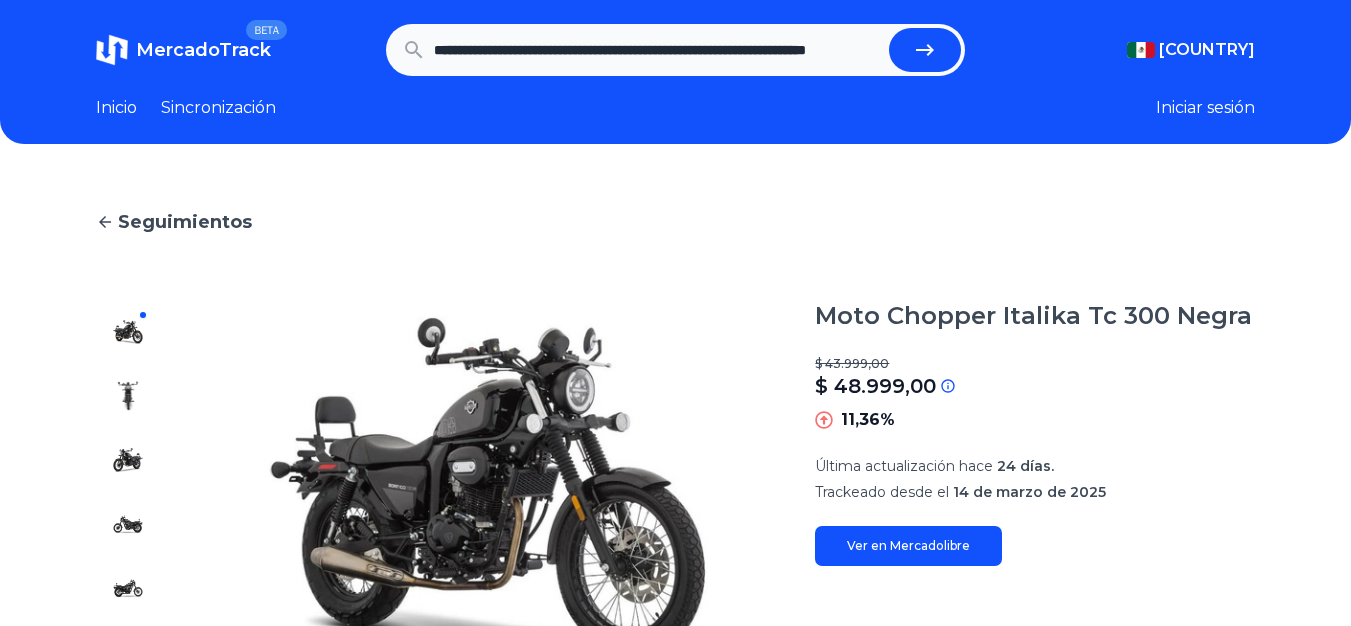 scroll, scrollTop: 0, scrollLeft: 117, axis: horizontal 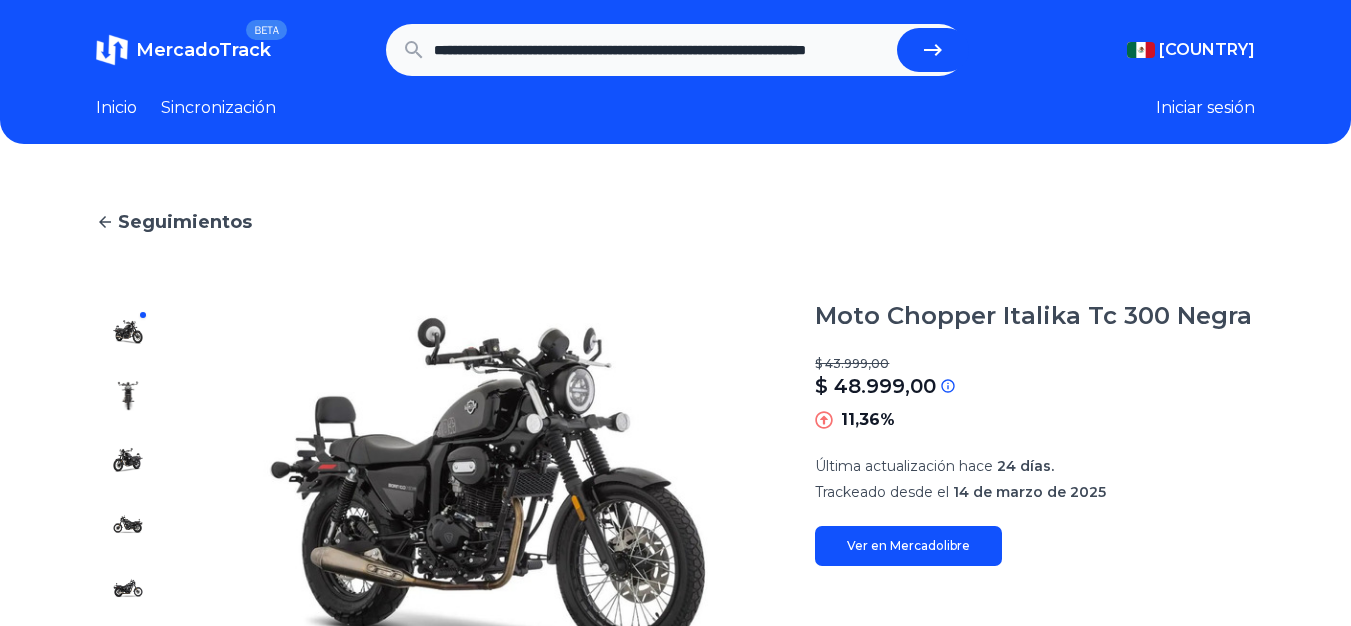 type on "**********" 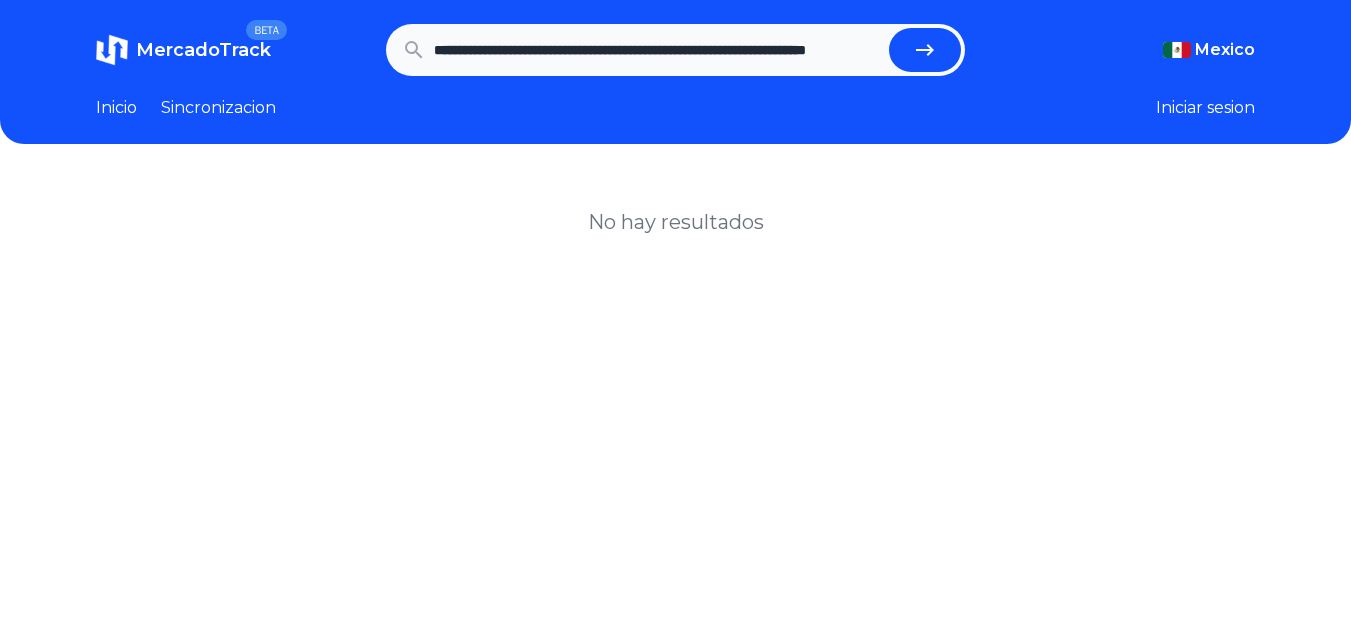 scroll, scrollTop: 0, scrollLeft: 0, axis: both 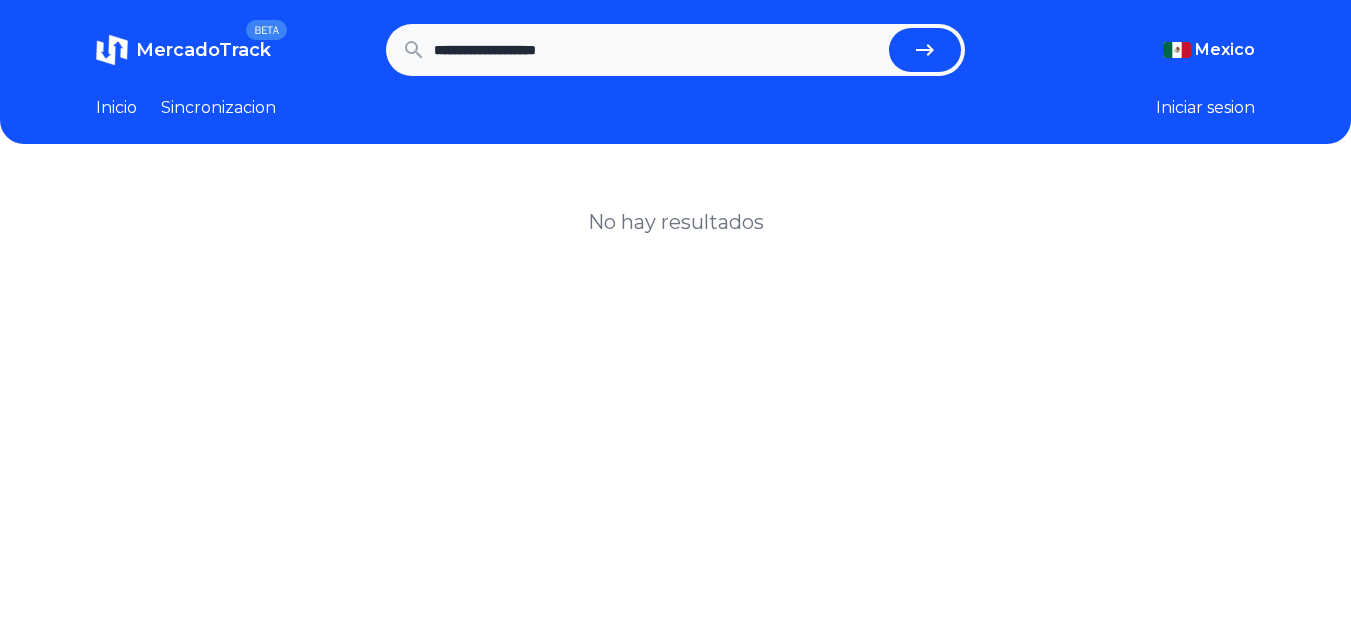 click on "**********" at bounding box center (658, 50) 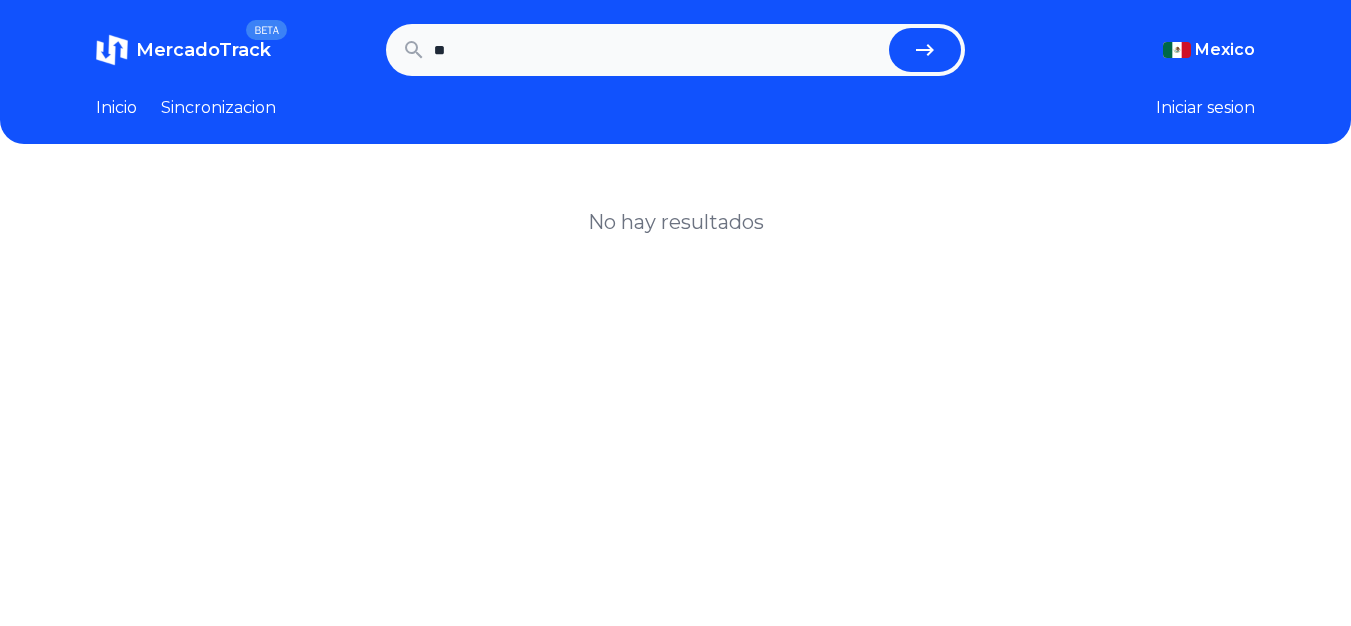 type on "*" 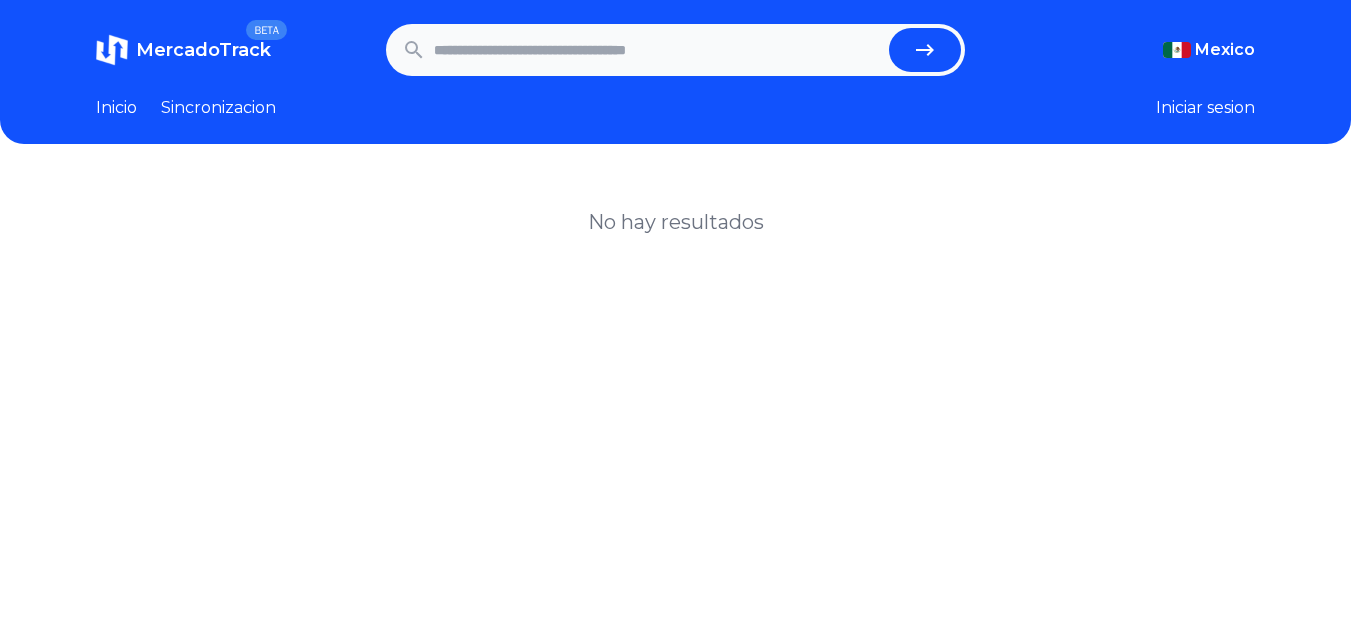paste on "**********" 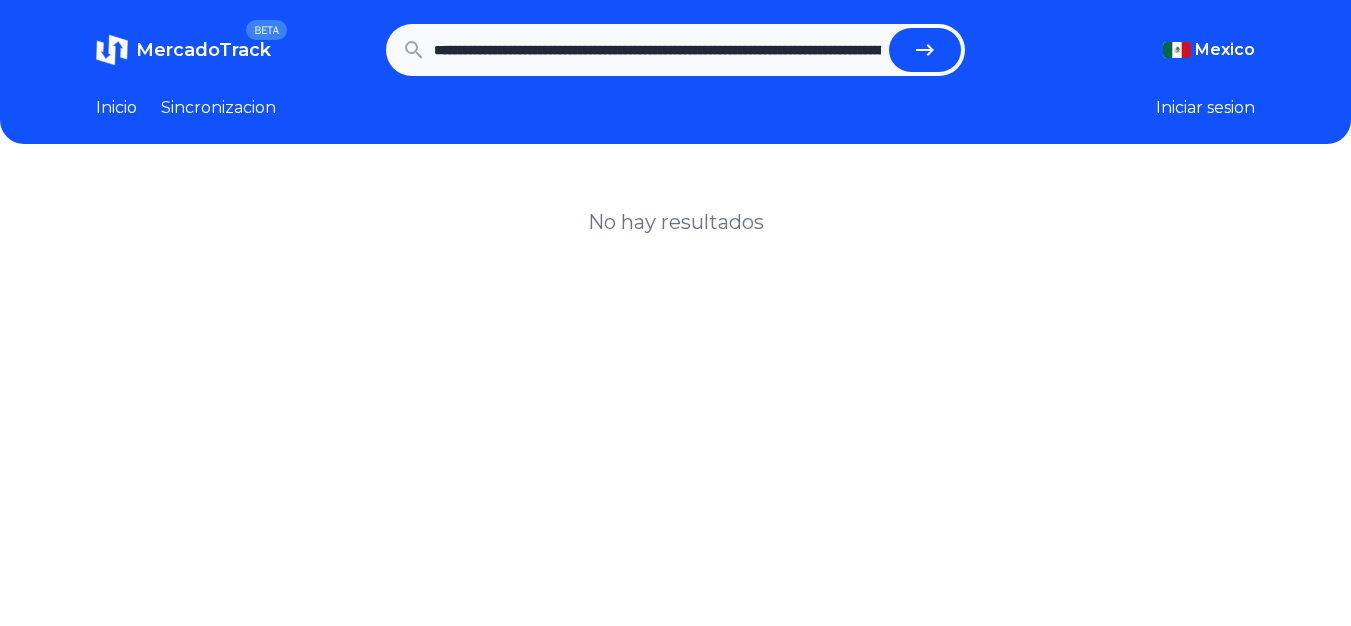 scroll, scrollTop: 0, scrollLeft: 704, axis: horizontal 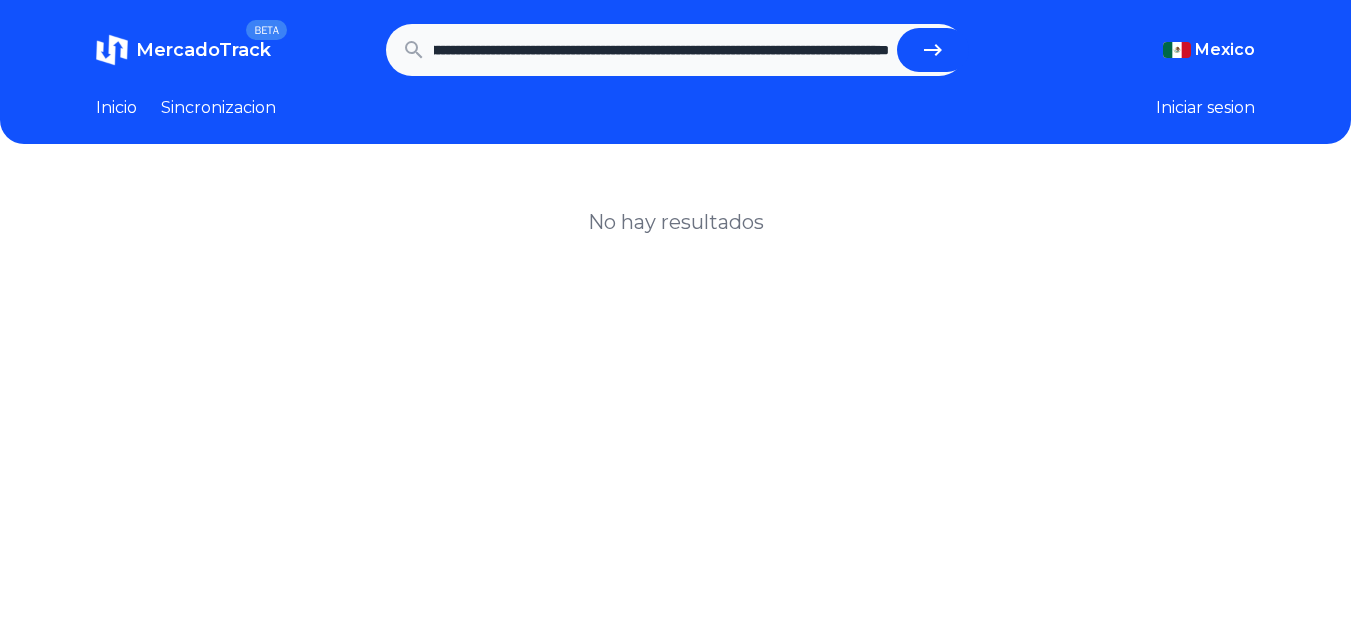 click at bounding box center [933, 50] 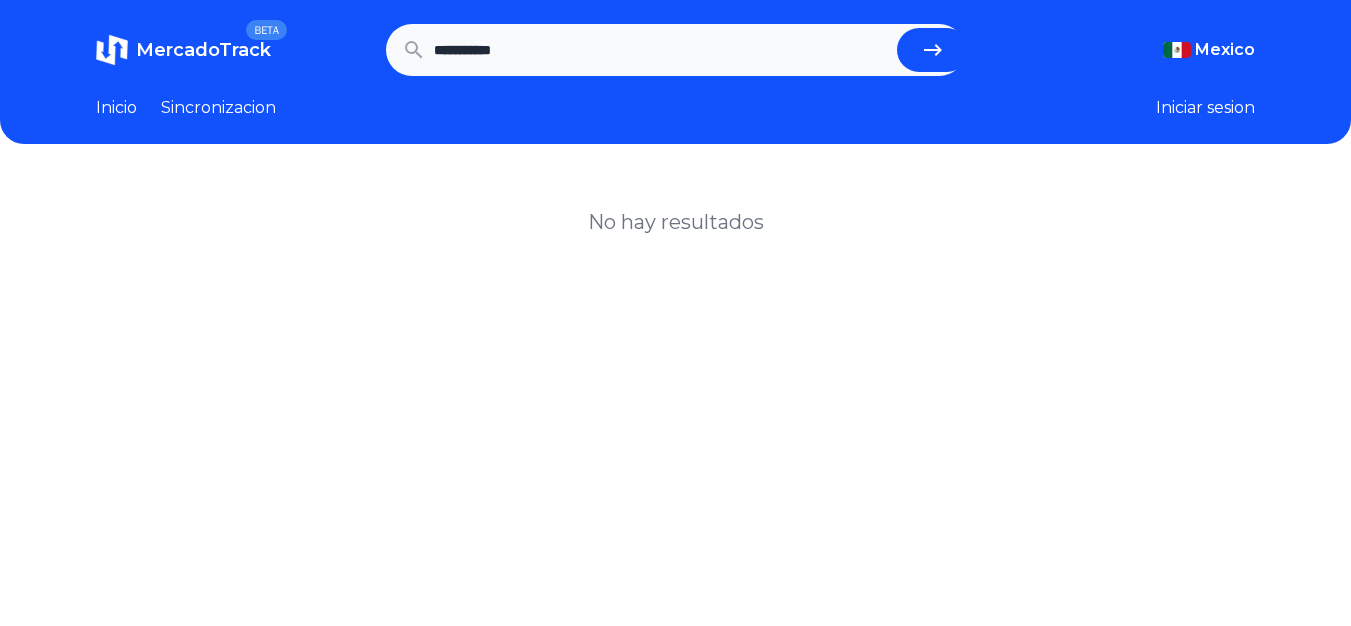scroll, scrollTop: 0, scrollLeft: 0, axis: both 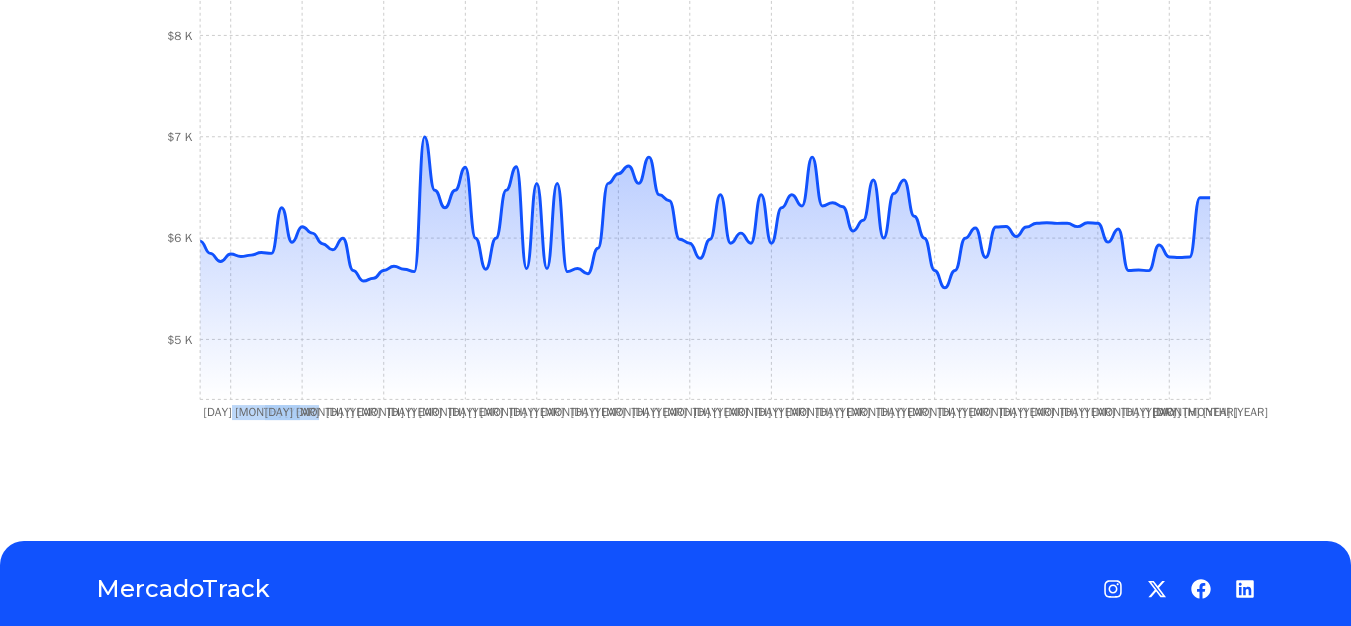 drag, startPoint x: 266, startPoint y: 413, endPoint x: 346, endPoint y: 435, distance: 82.96987 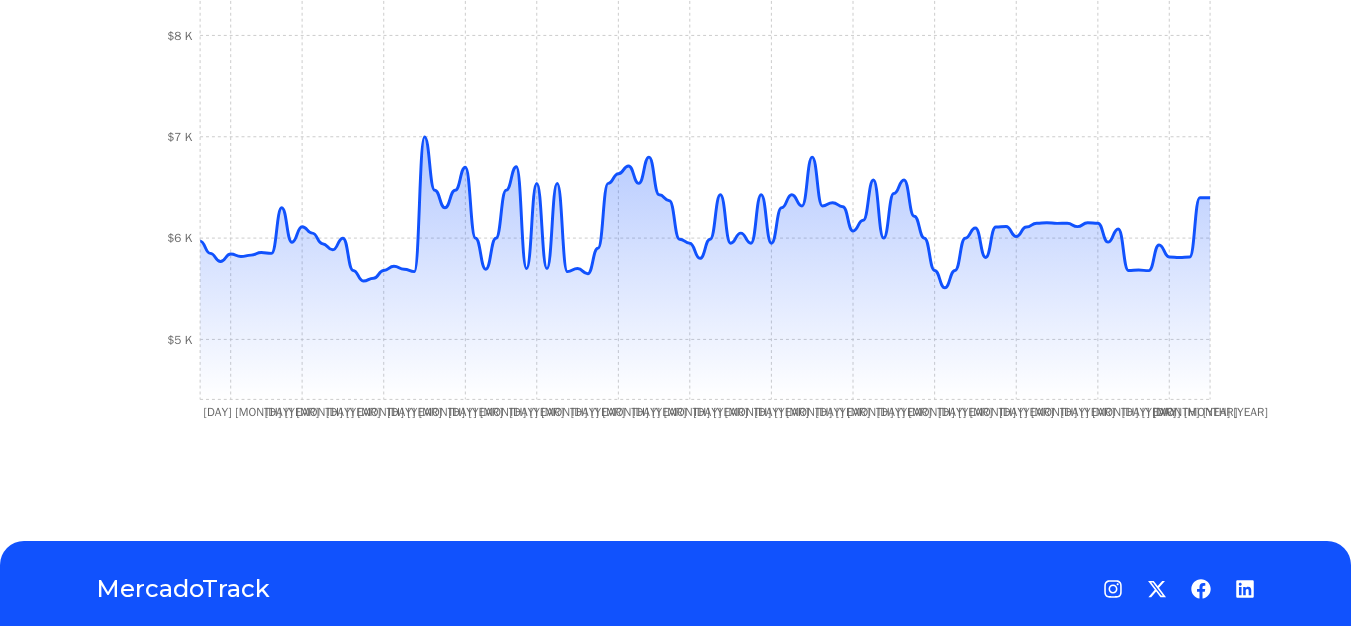 click on "[DAY] [MONTH] [YEAR]" 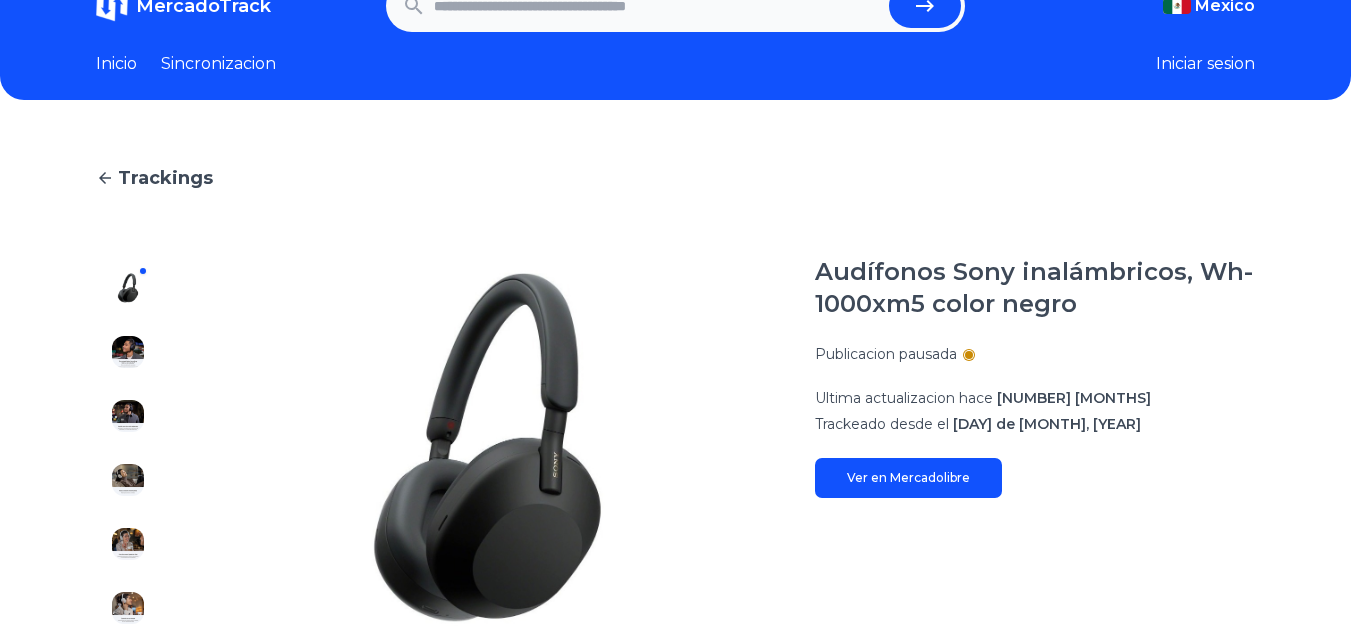 scroll, scrollTop: 0, scrollLeft: 0, axis: both 